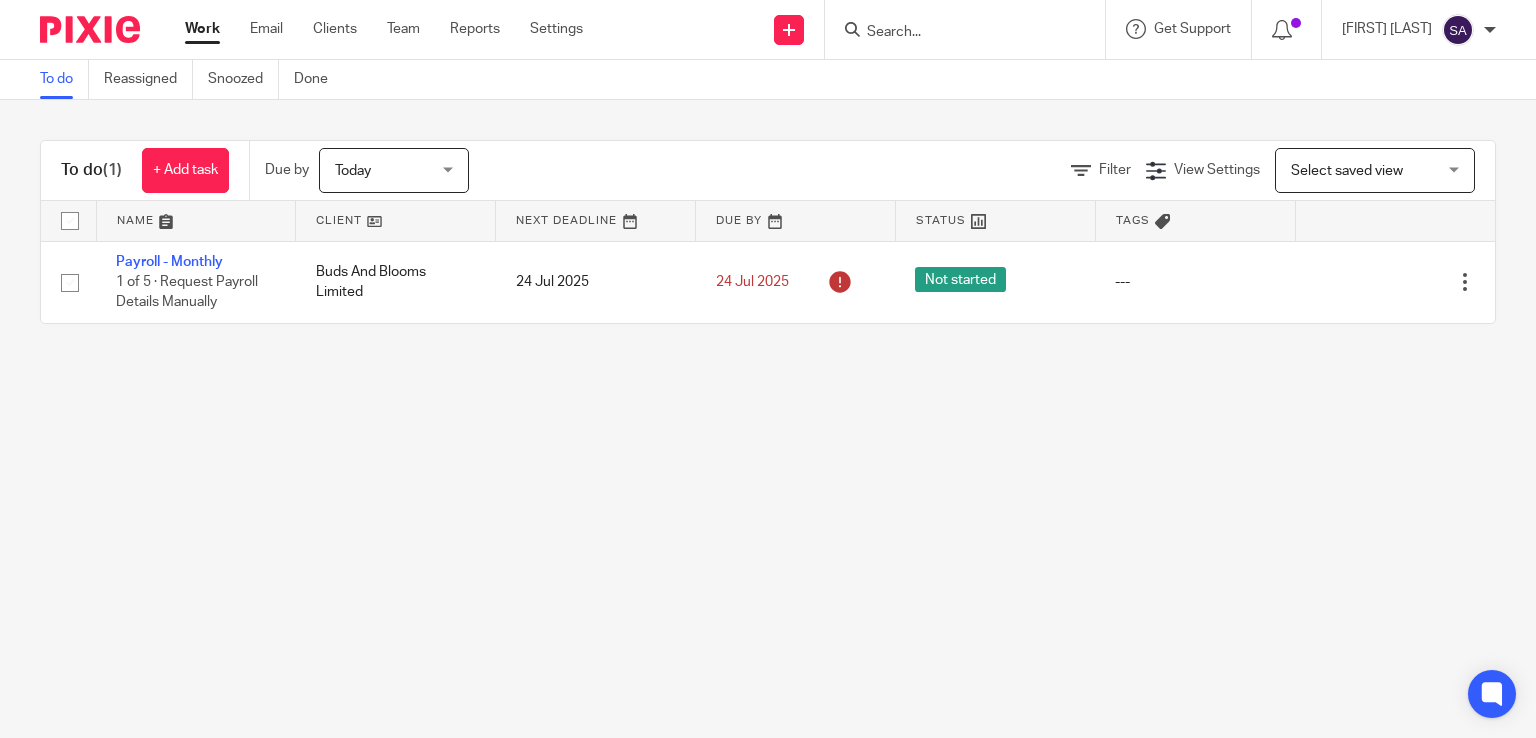 scroll, scrollTop: 0, scrollLeft: 0, axis: both 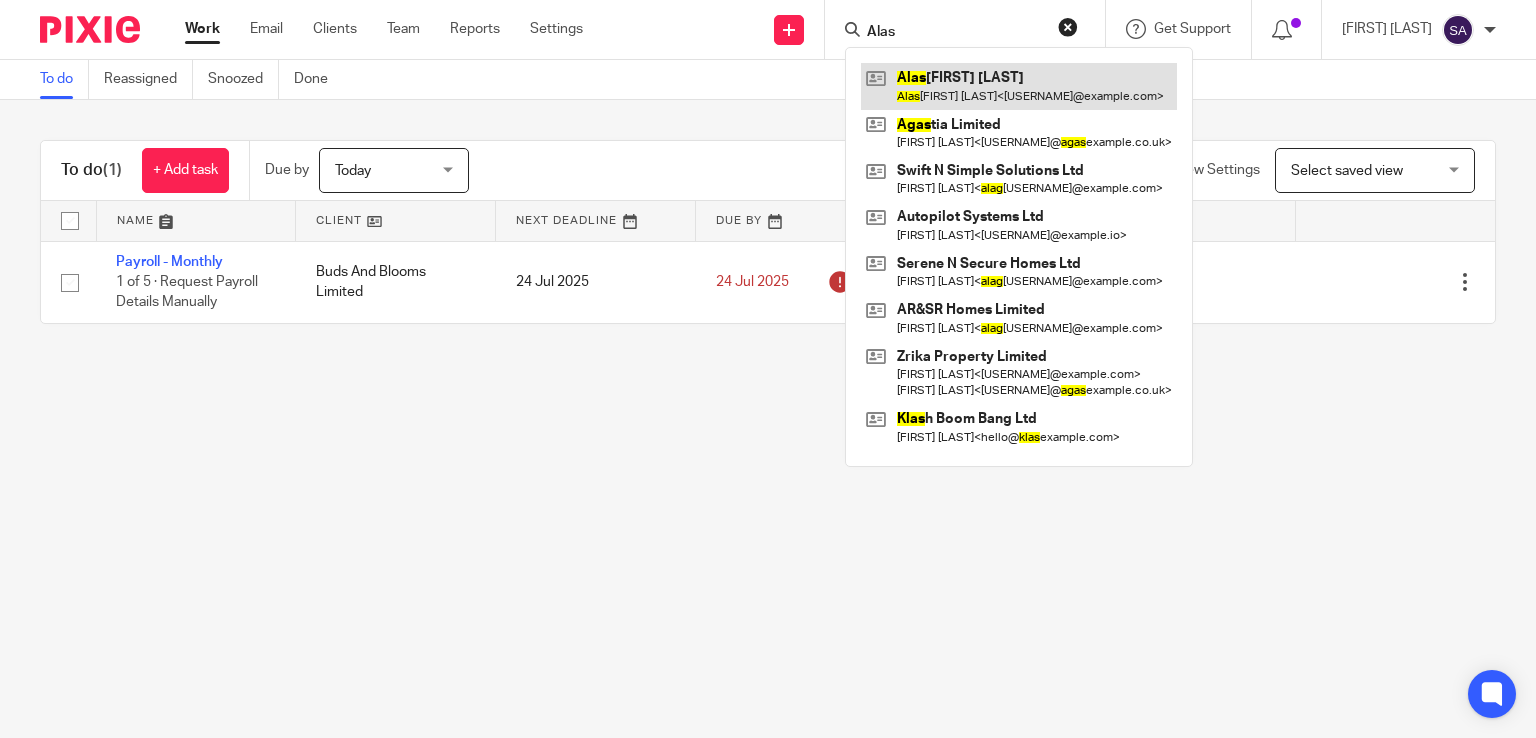 type on "Alas" 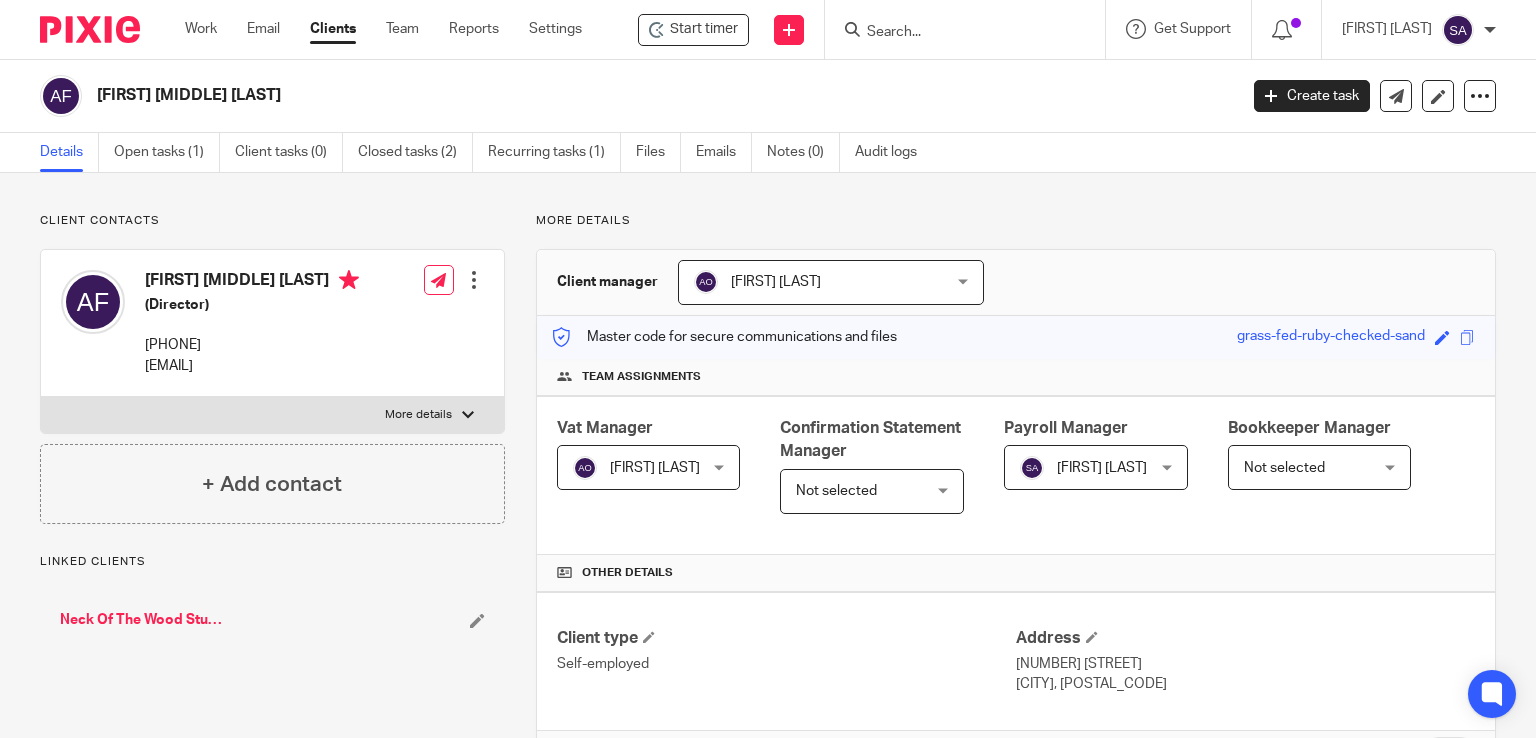 scroll, scrollTop: 0, scrollLeft: 0, axis: both 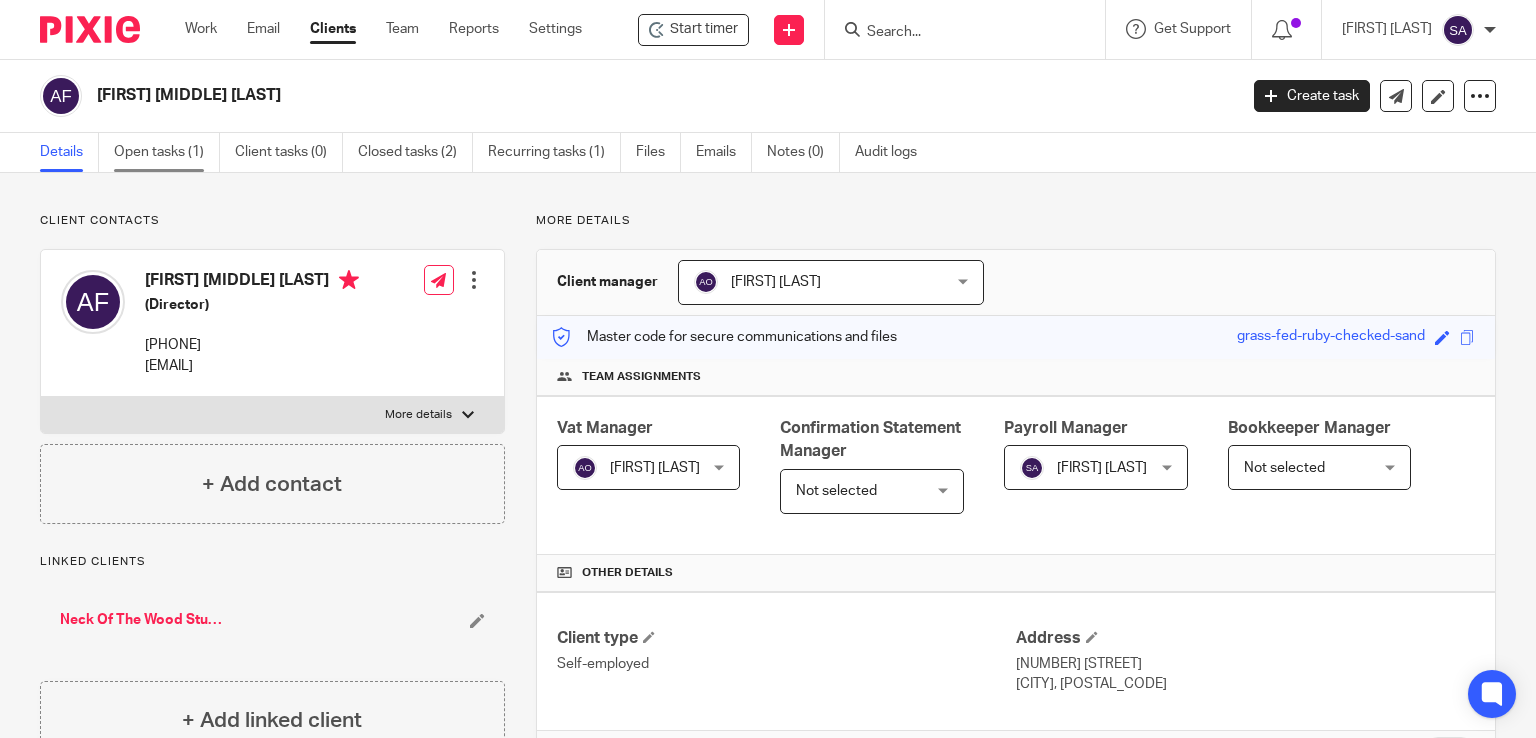 click on "Open tasks (1)" at bounding box center [167, 152] 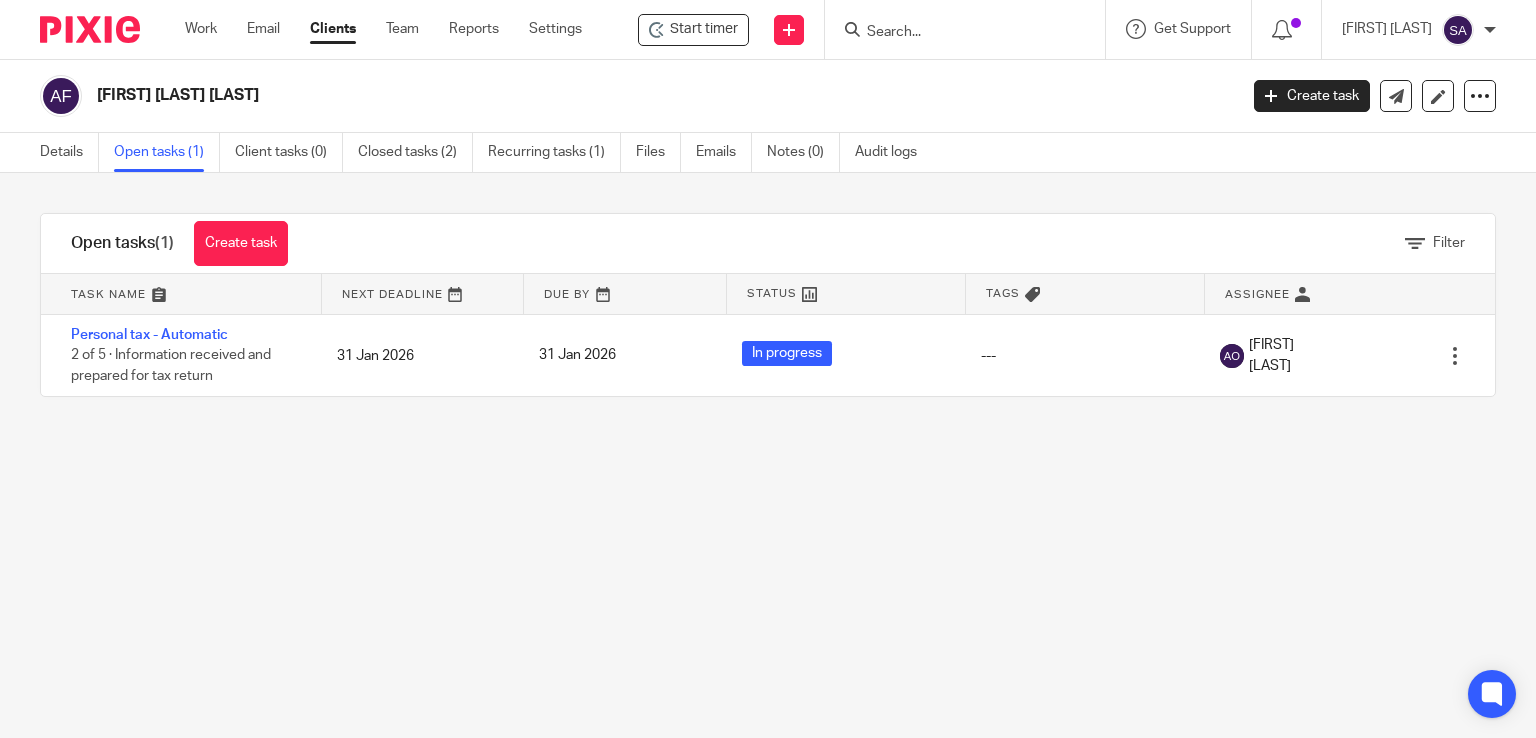 scroll, scrollTop: 0, scrollLeft: 0, axis: both 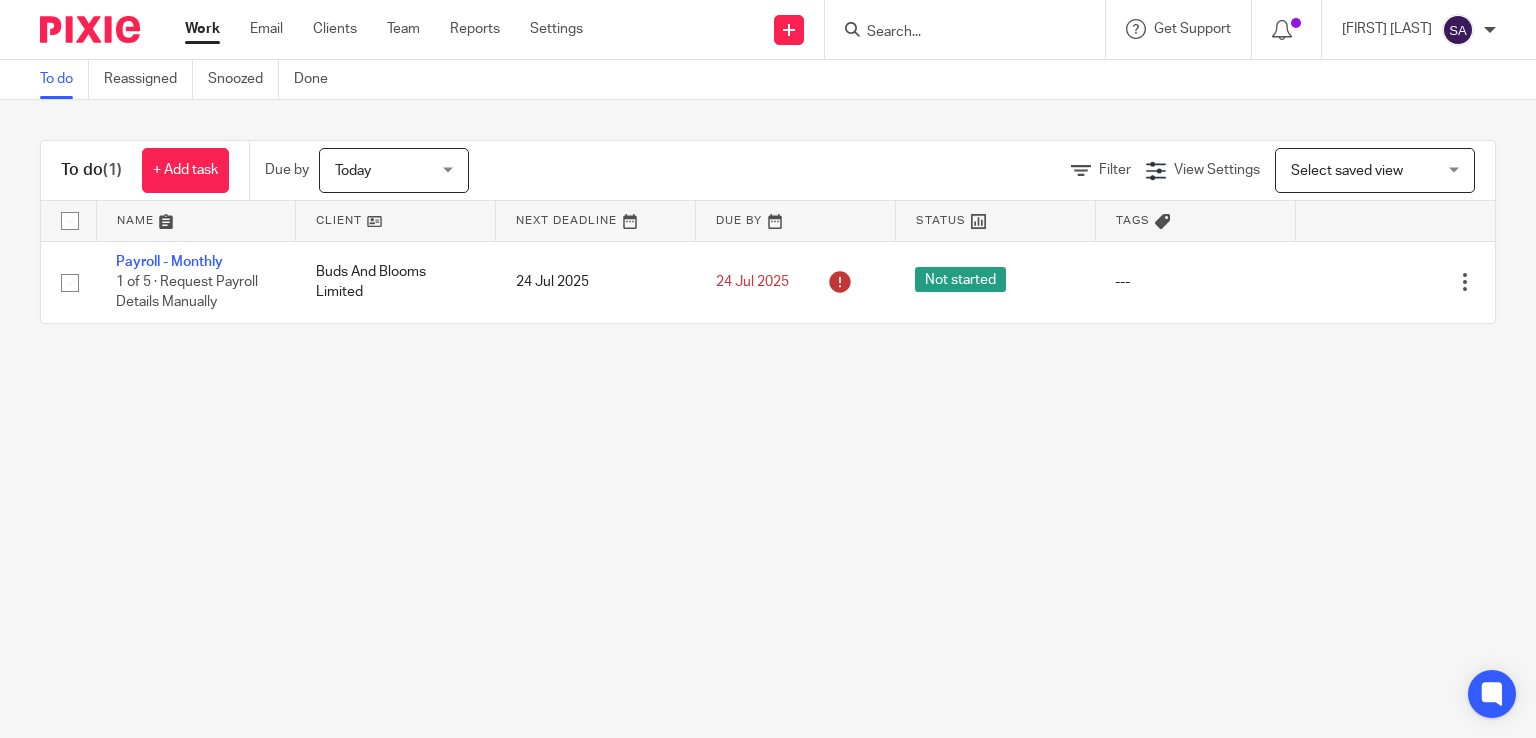click at bounding box center (965, 29) 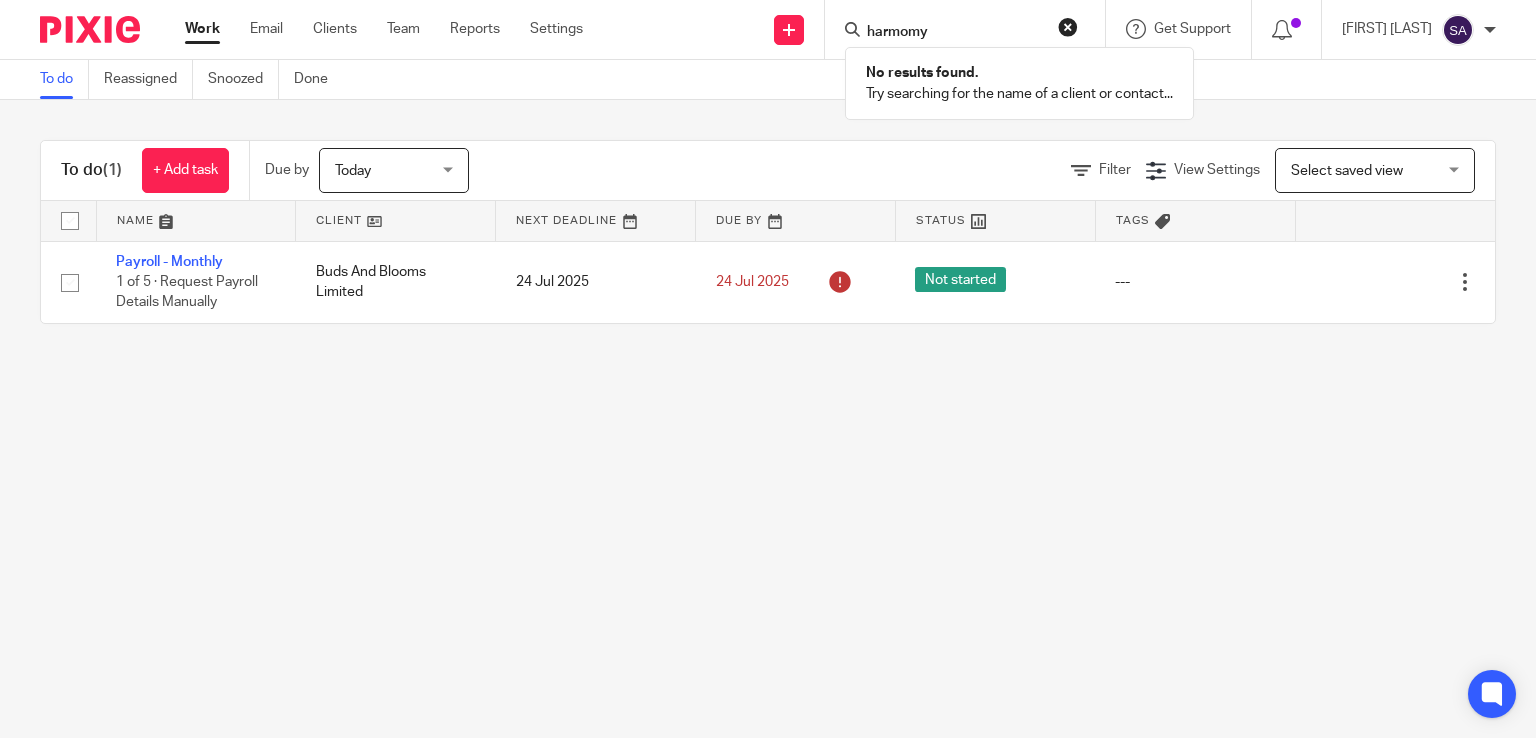 click on "harmomy" at bounding box center (955, 33) 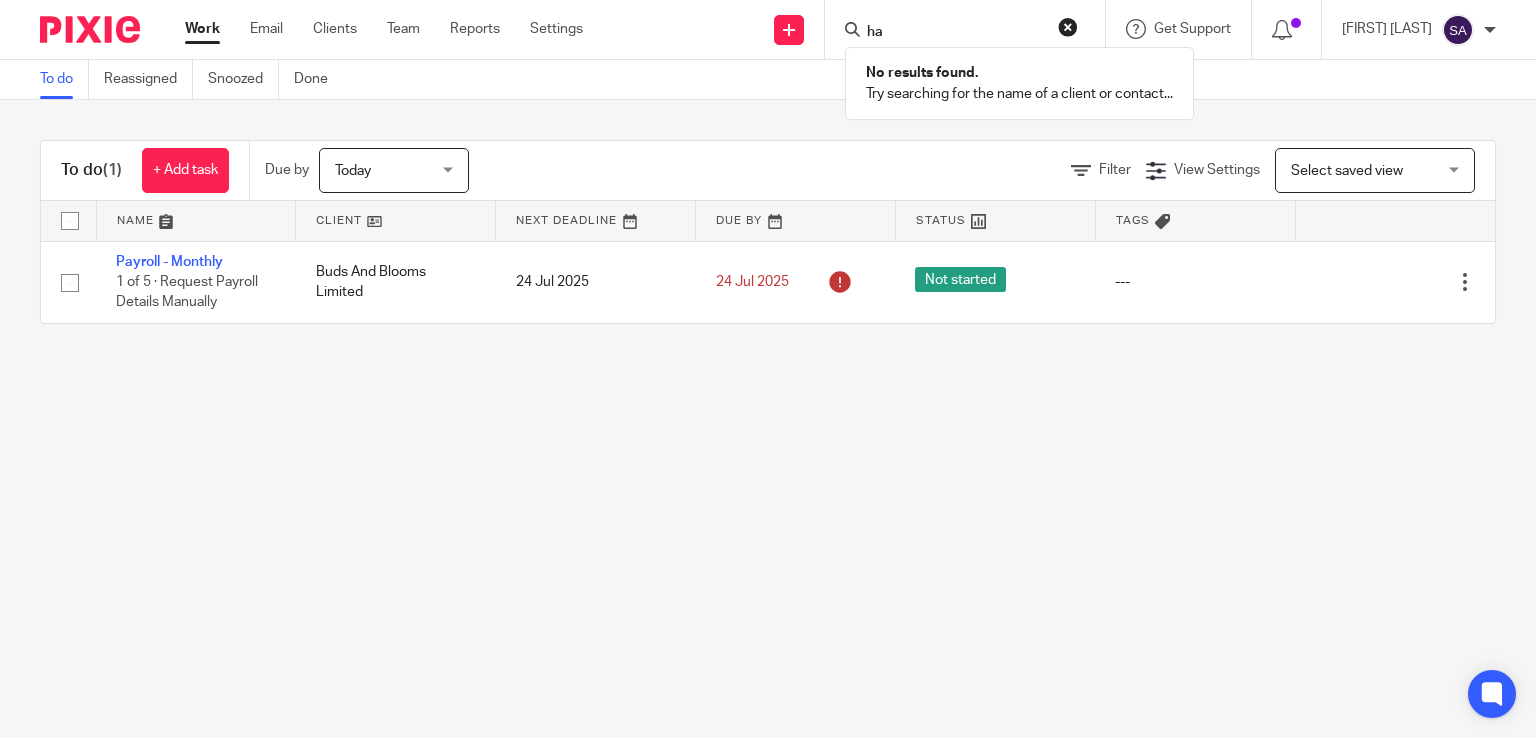 type on "h" 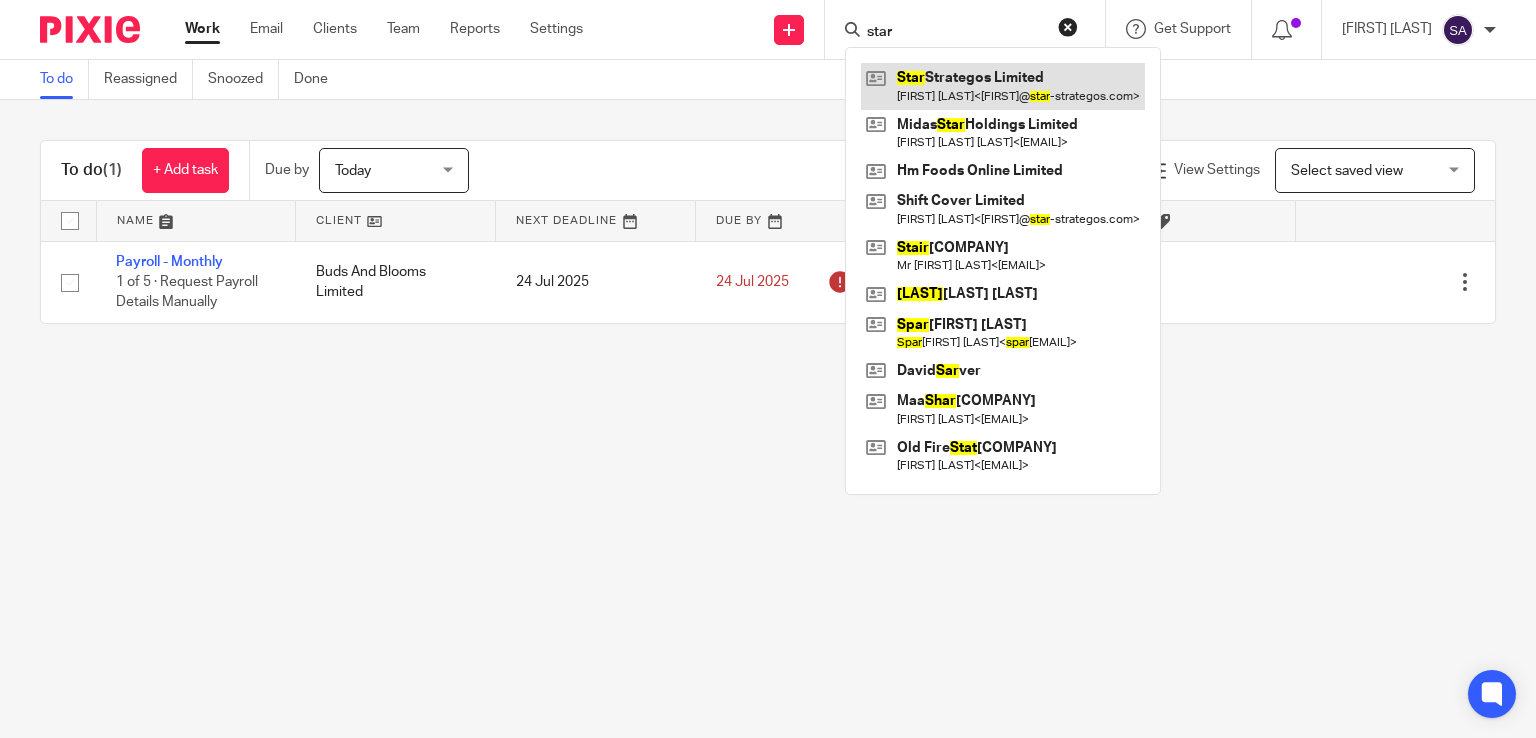 type on "star" 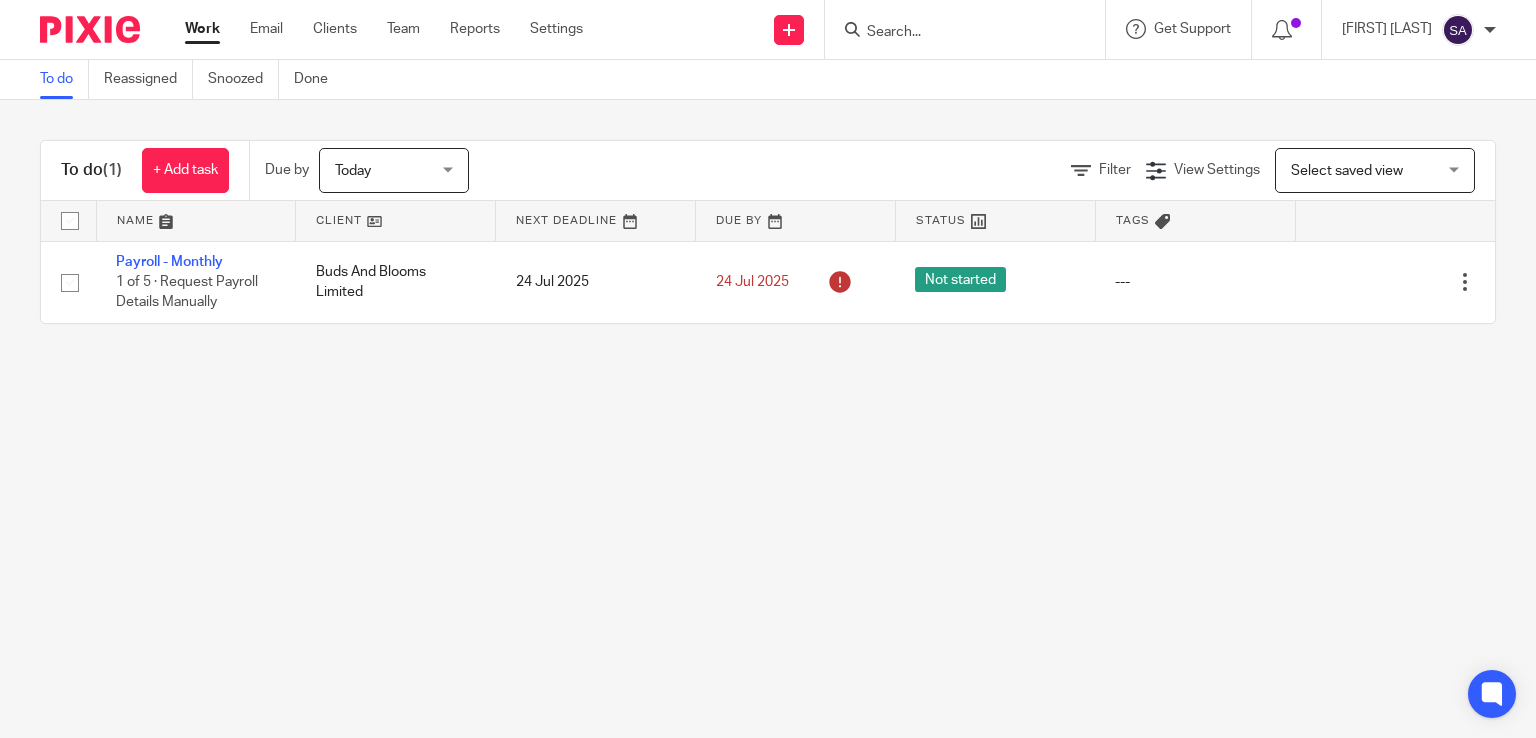 scroll, scrollTop: 0, scrollLeft: 0, axis: both 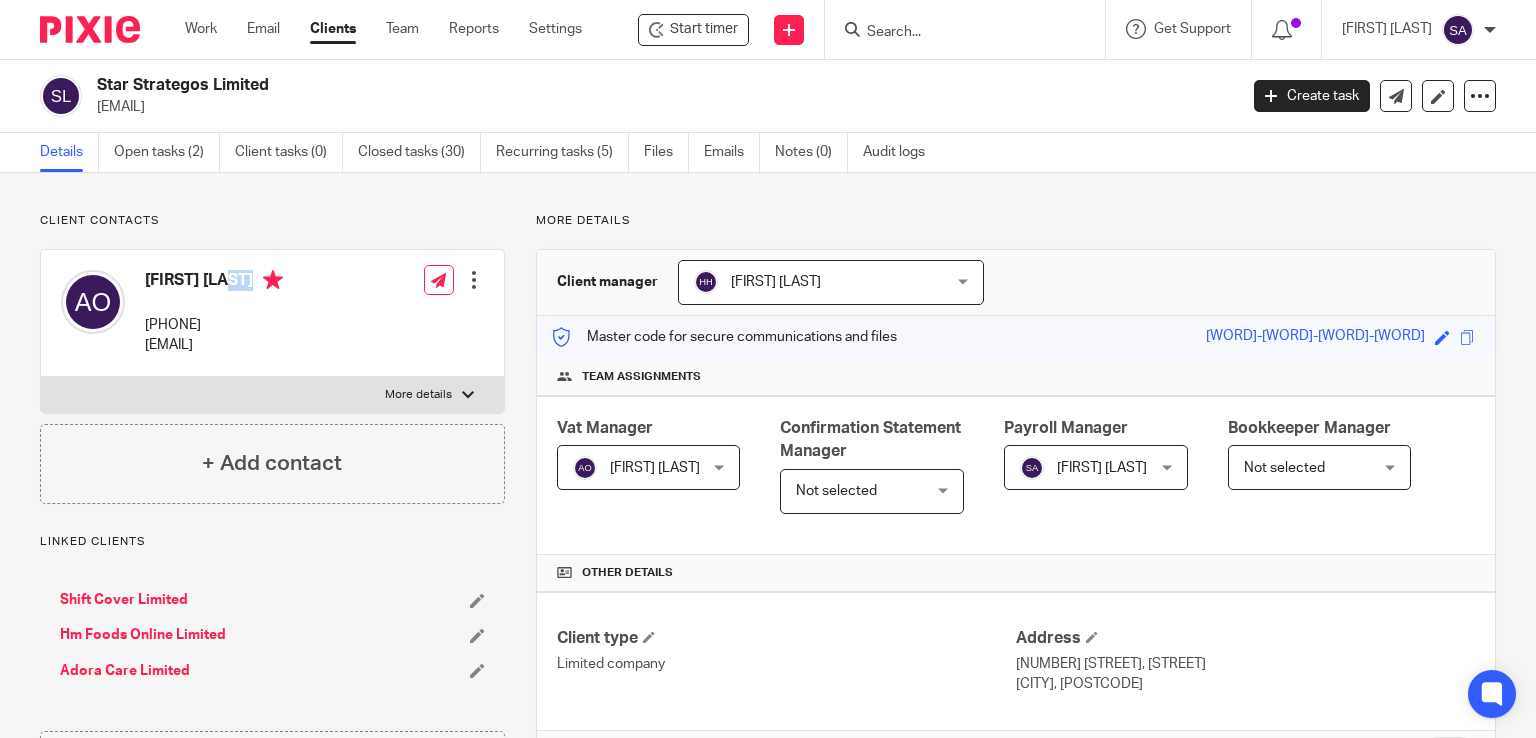 drag, startPoint x: 268, startPoint y: 277, endPoint x: 144, endPoint y: 289, distance: 124.57929 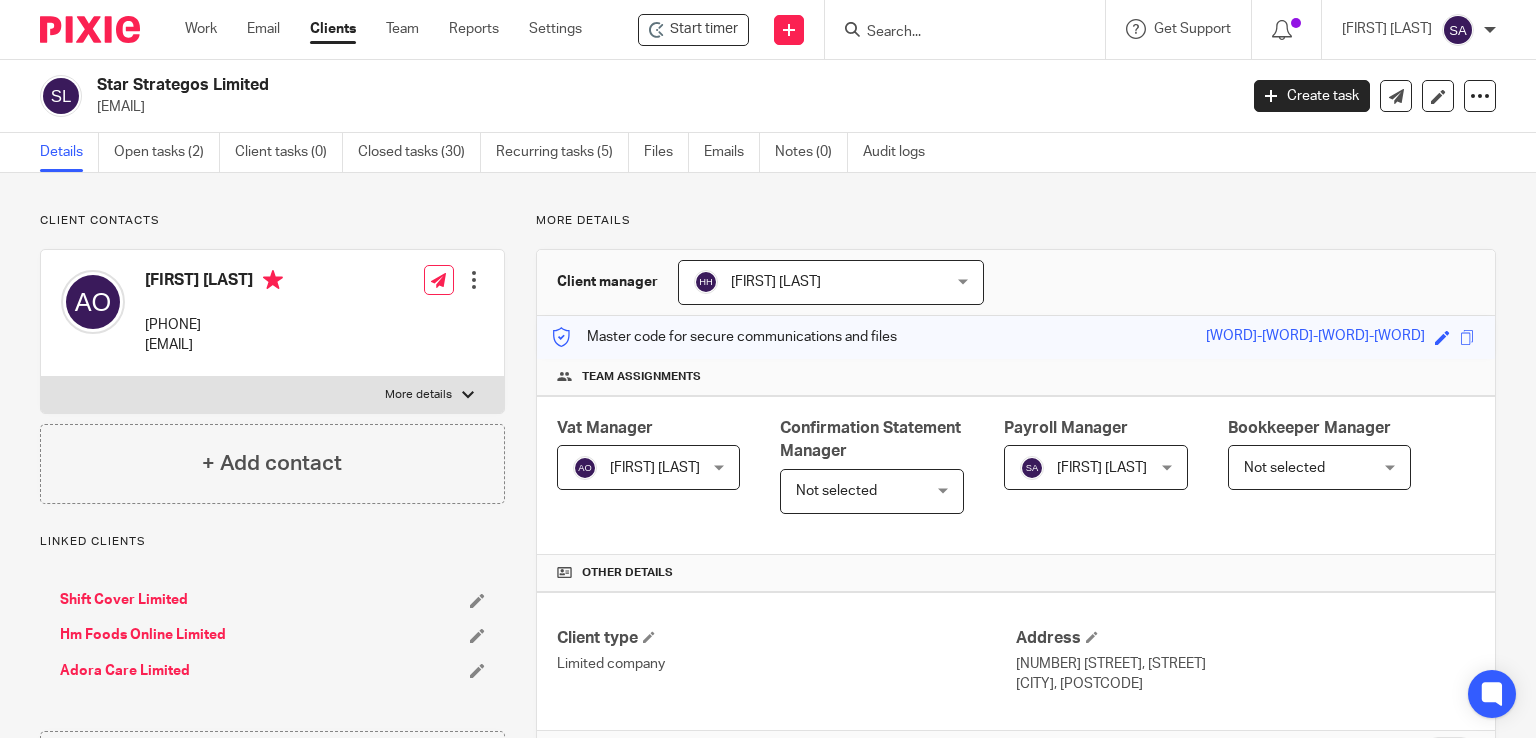 click on "ayoola.ojikutu@star-strategos.com" at bounding box center (214, 345) 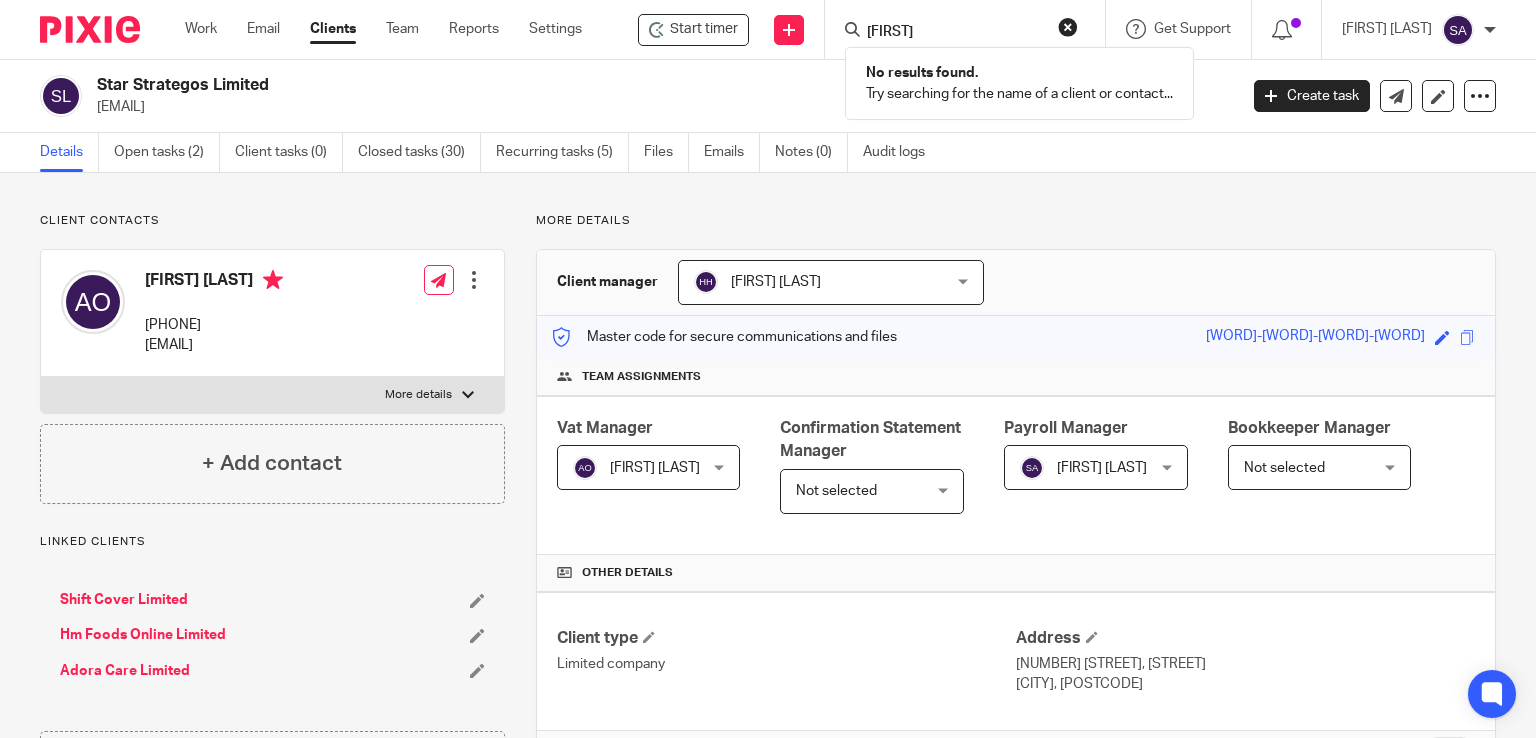 type on "harmony" 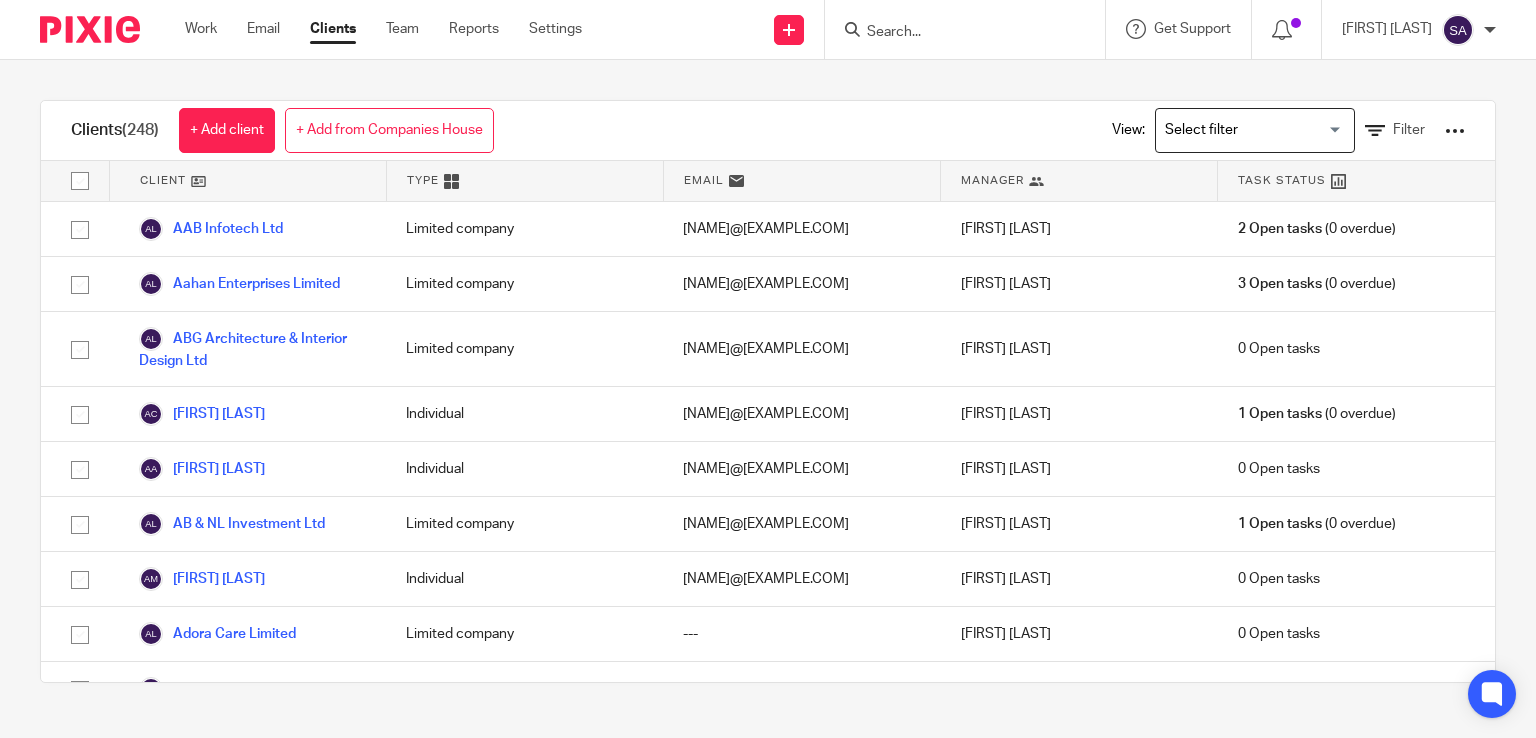 scroll, scrollTop: 0, scrollLeft: 0, axis: both 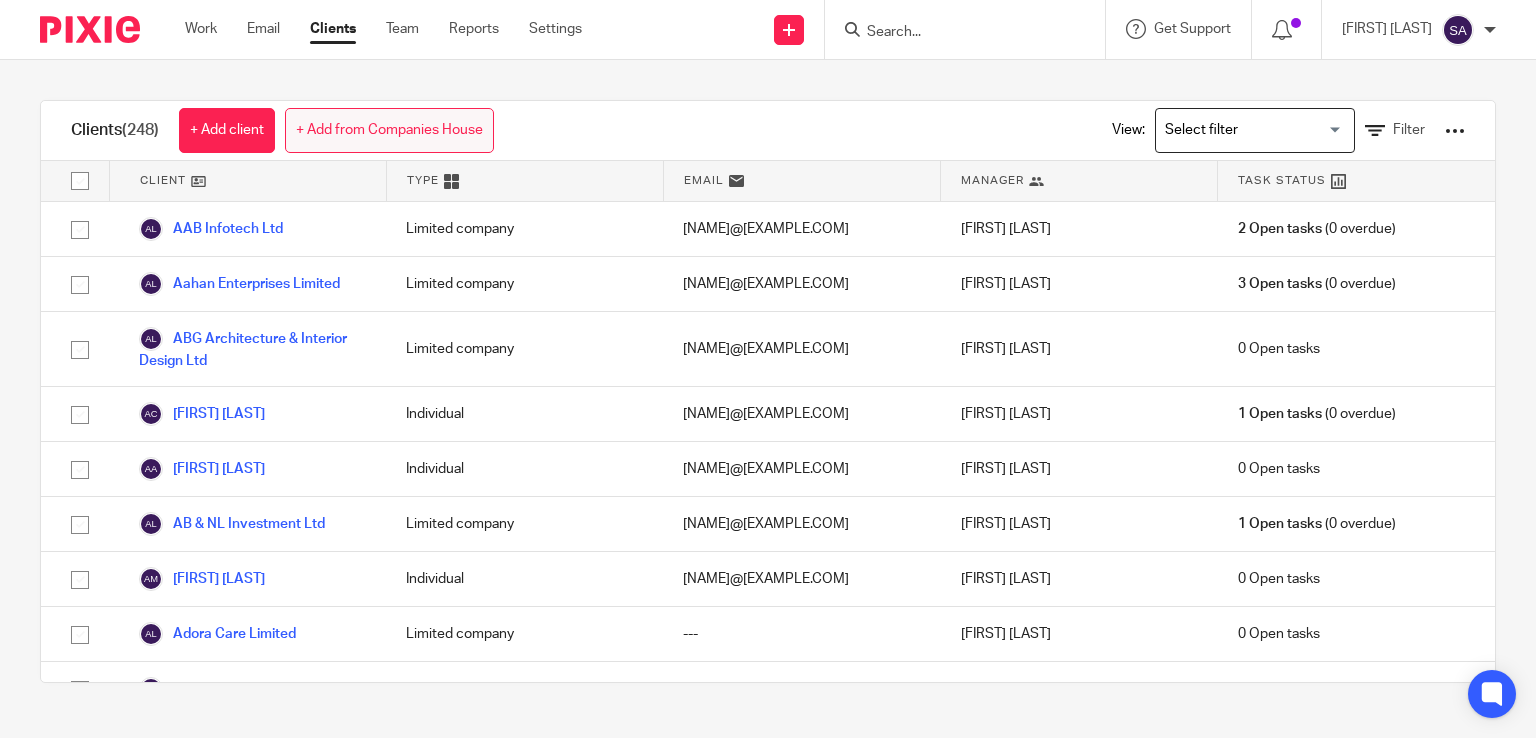 click on "+ Add from Companies House" at bounding box center (389, 130) 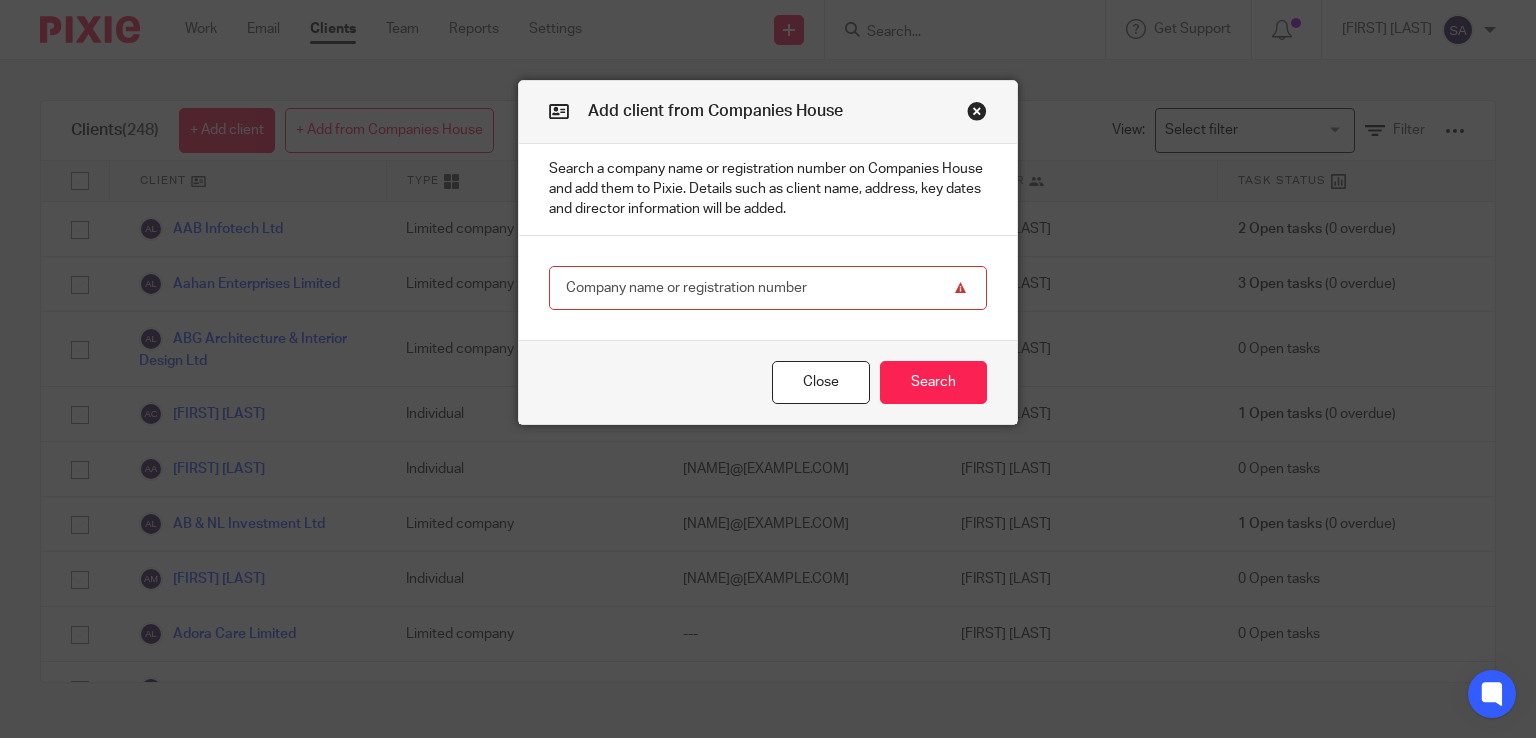 click at bounding box center [768, 288] 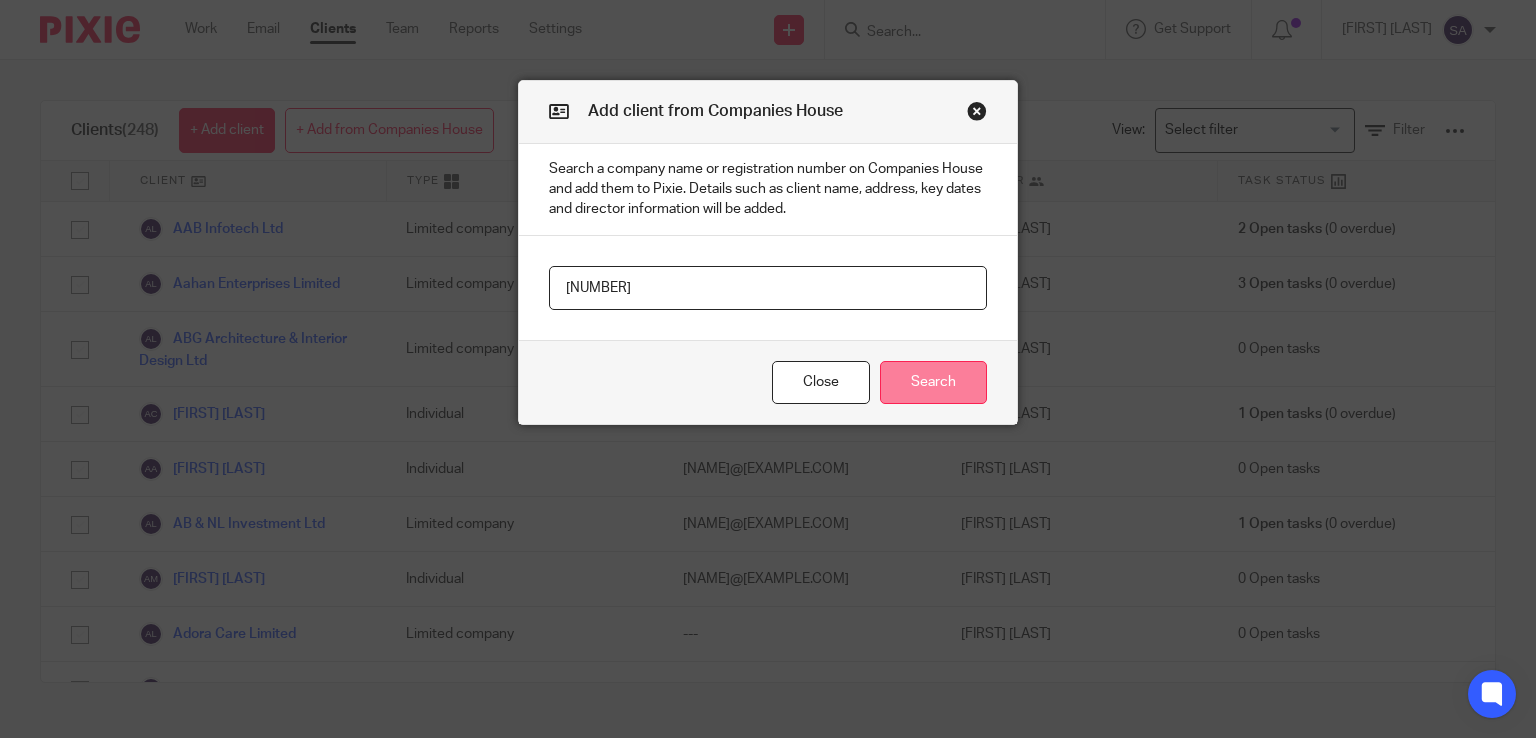 type on "15911885" 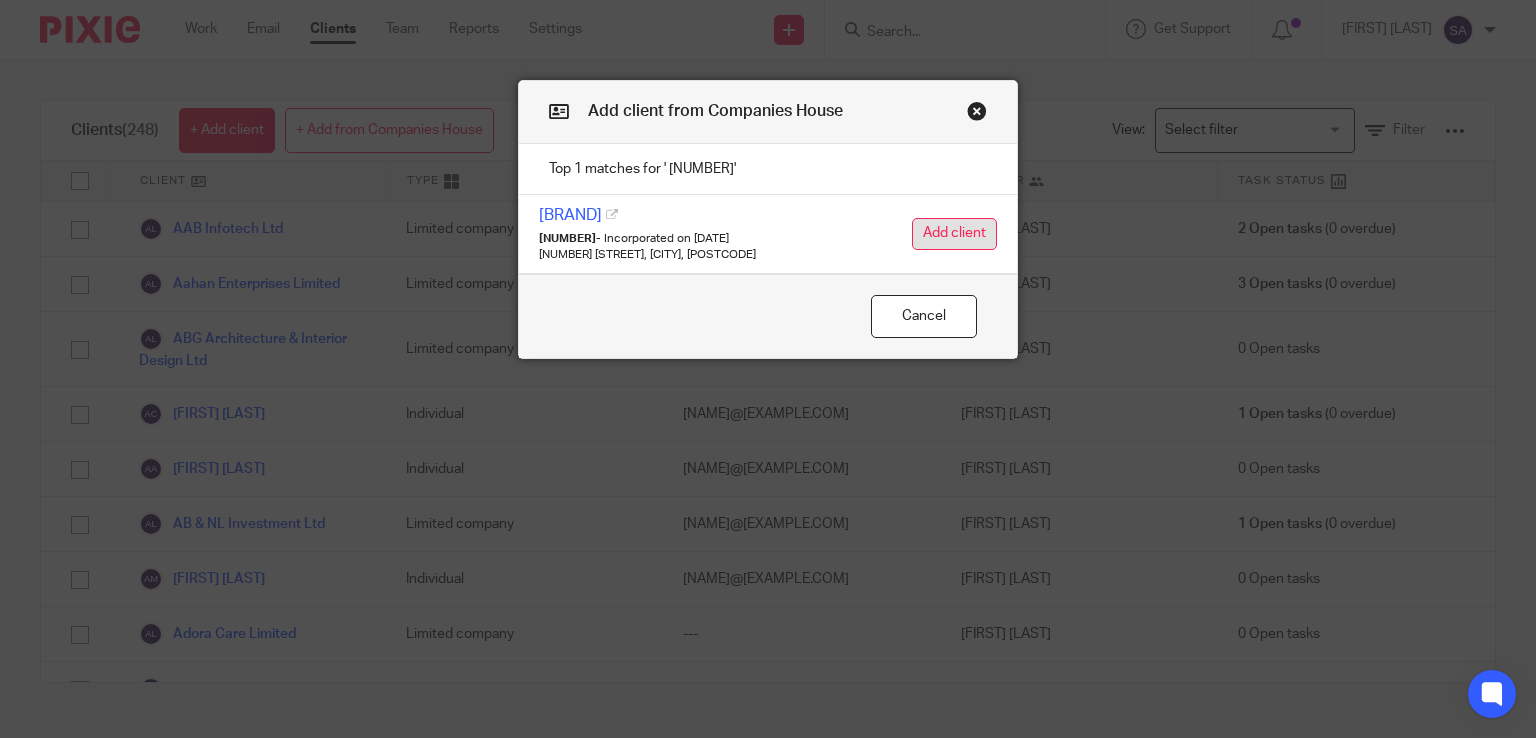 click on "Add client" at bounding box center [954, 234] 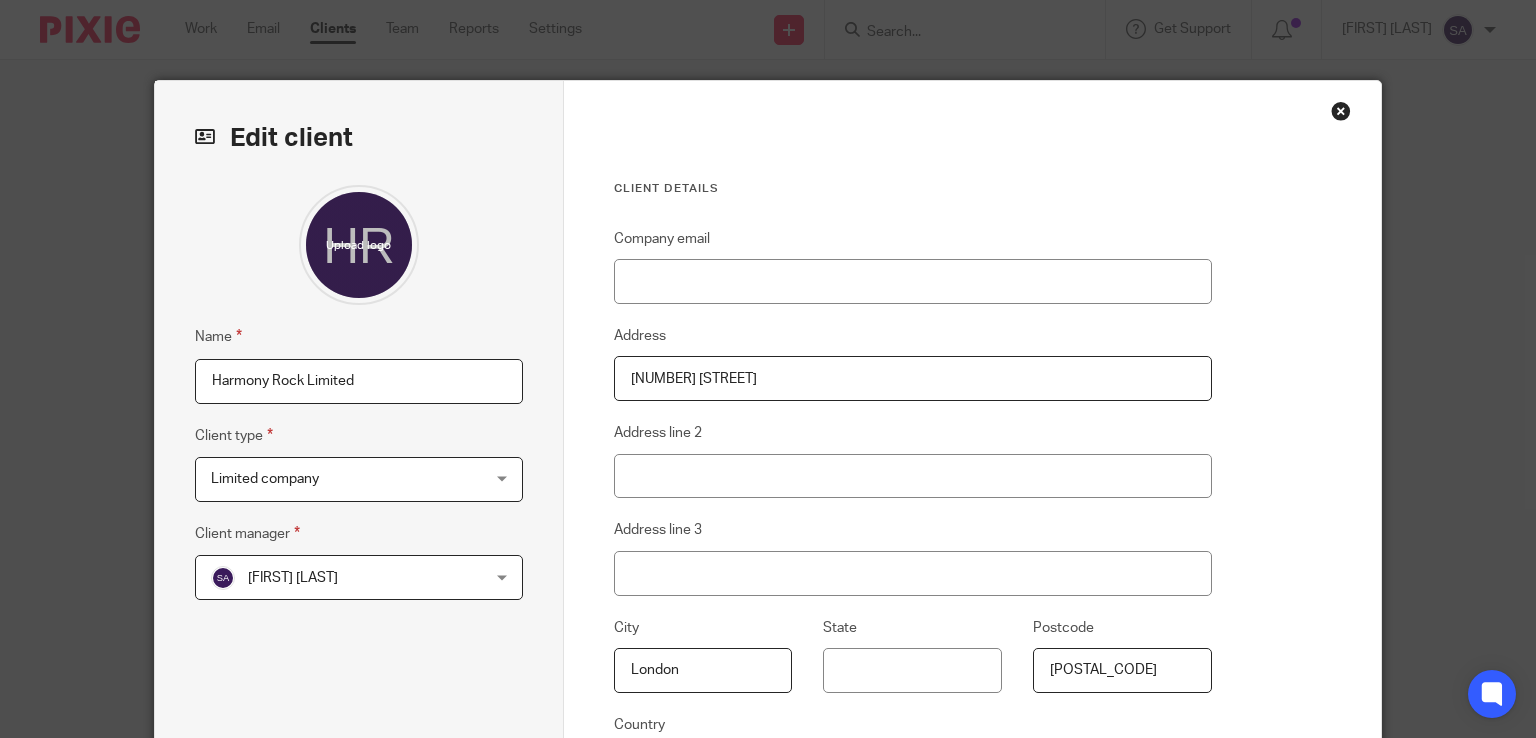 scroll, scrollTop: 0, scrollLeft: 0, axis: both 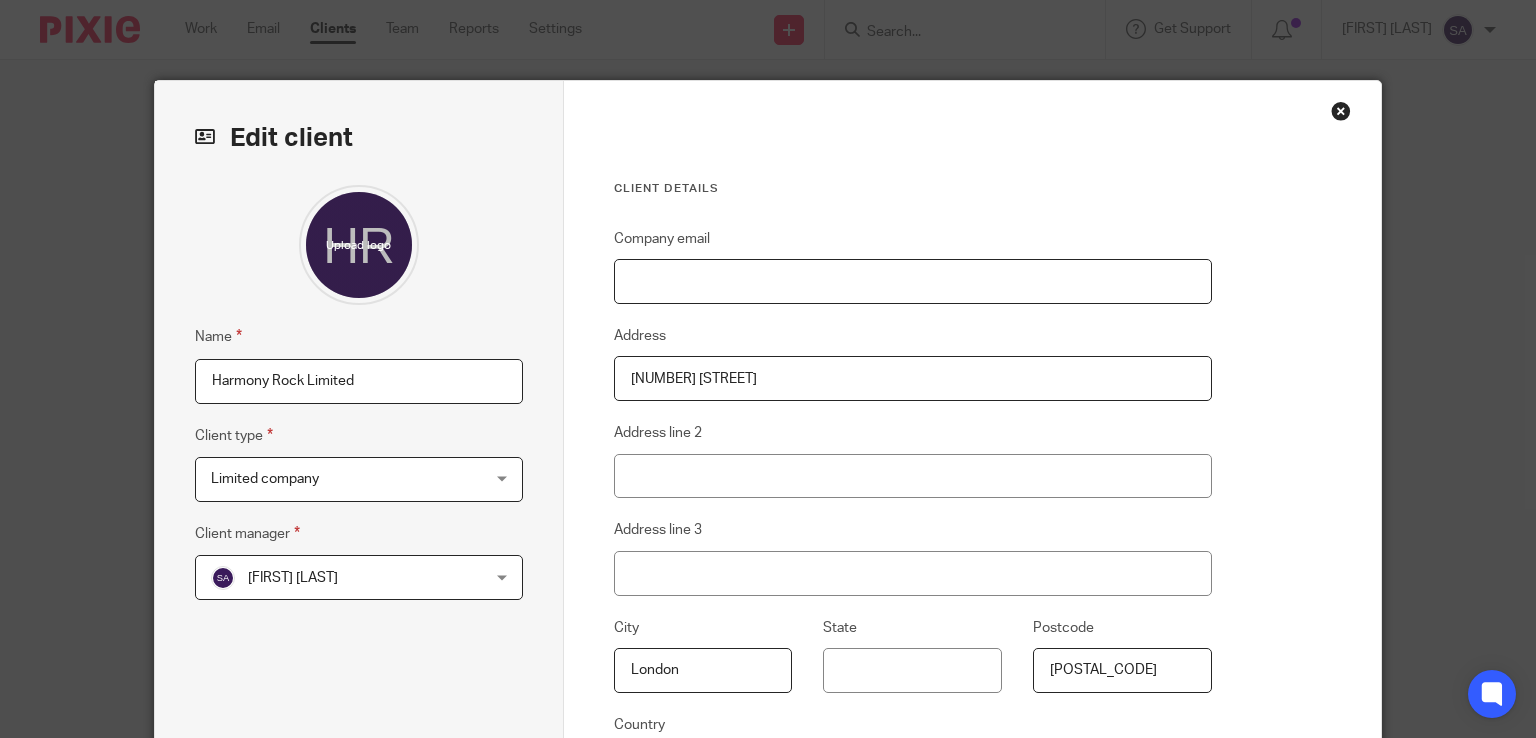 click on "Company email" at bounding box center [913, 281] 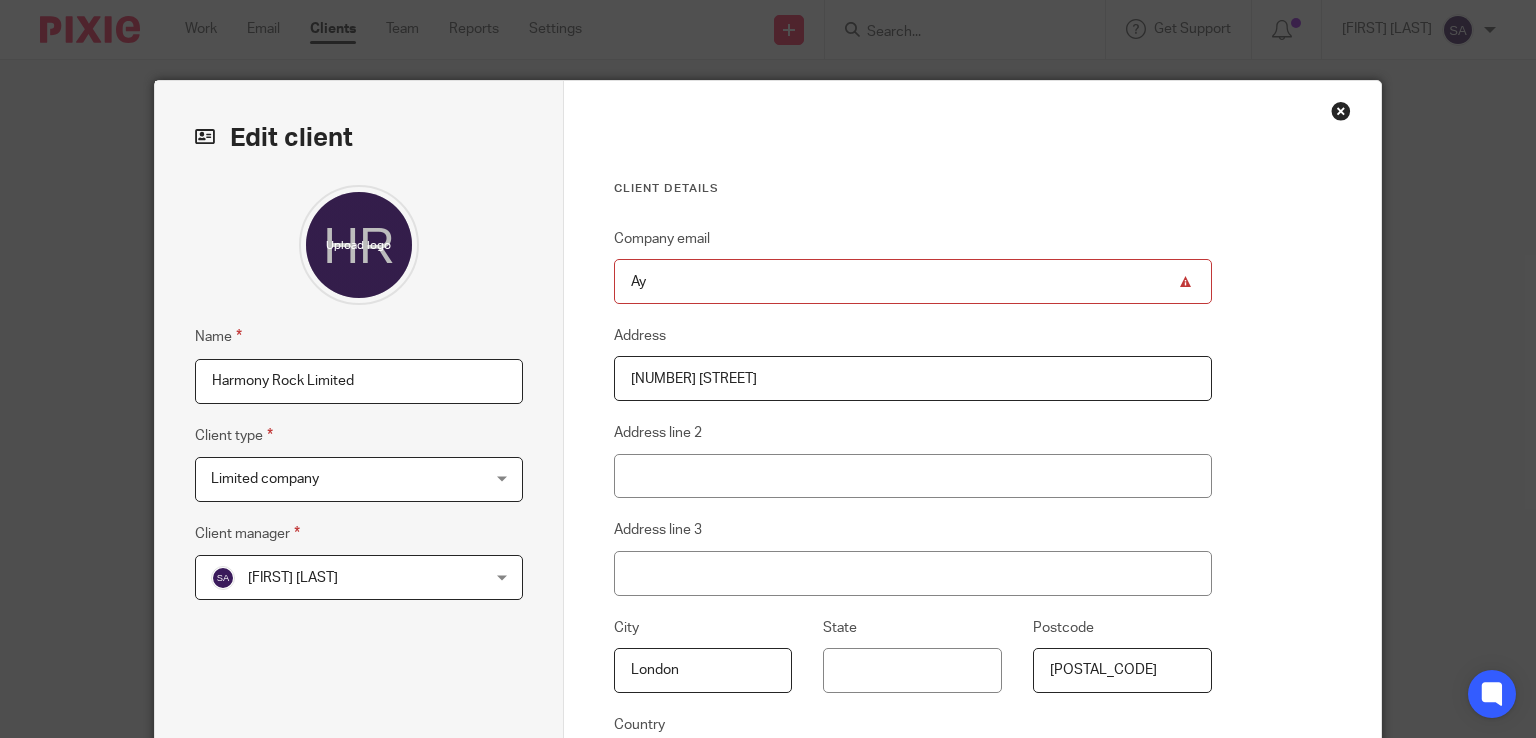 type on "[EMAIL]" 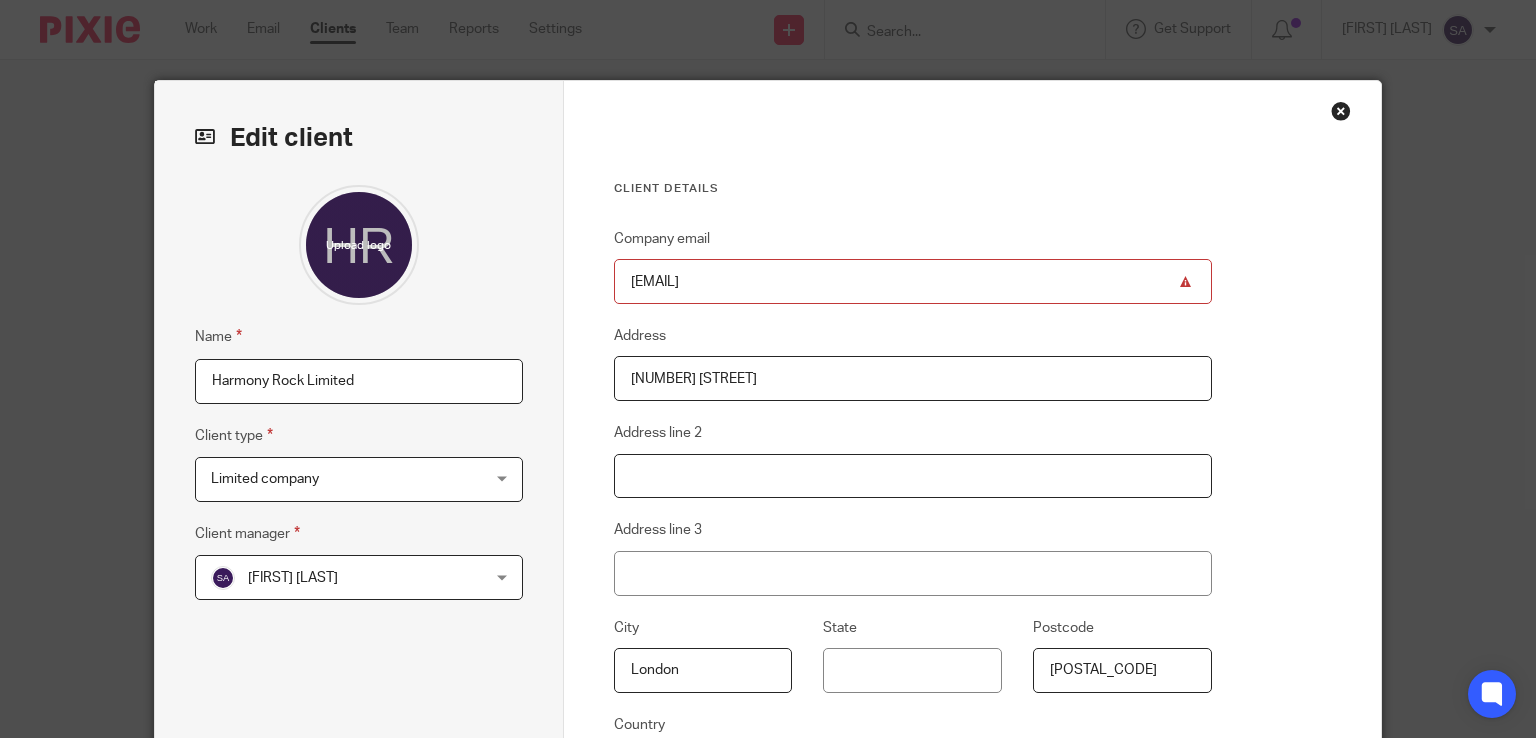 type on "Harmony Rock" 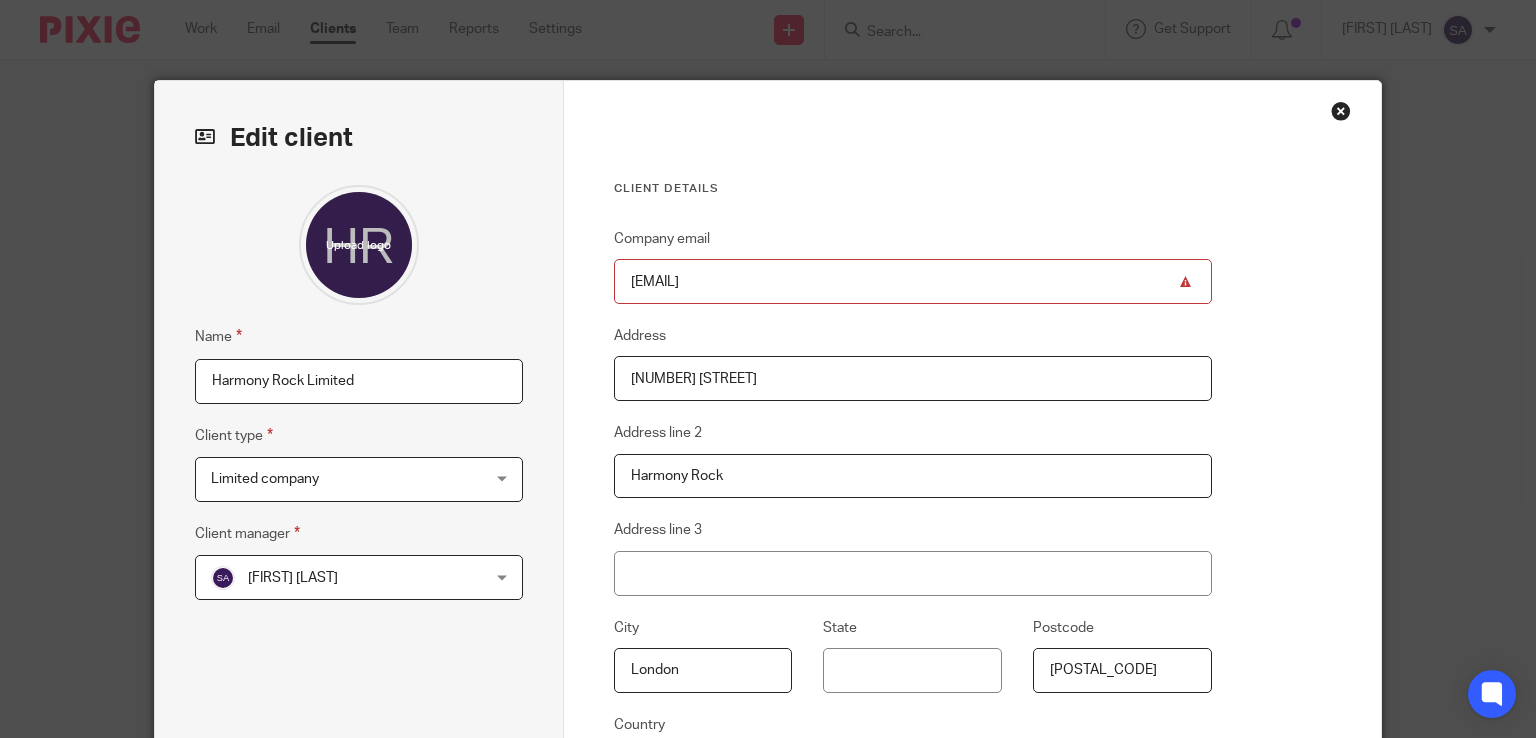 type on "27 Old Gloucester Street, London WC1N 3AX" 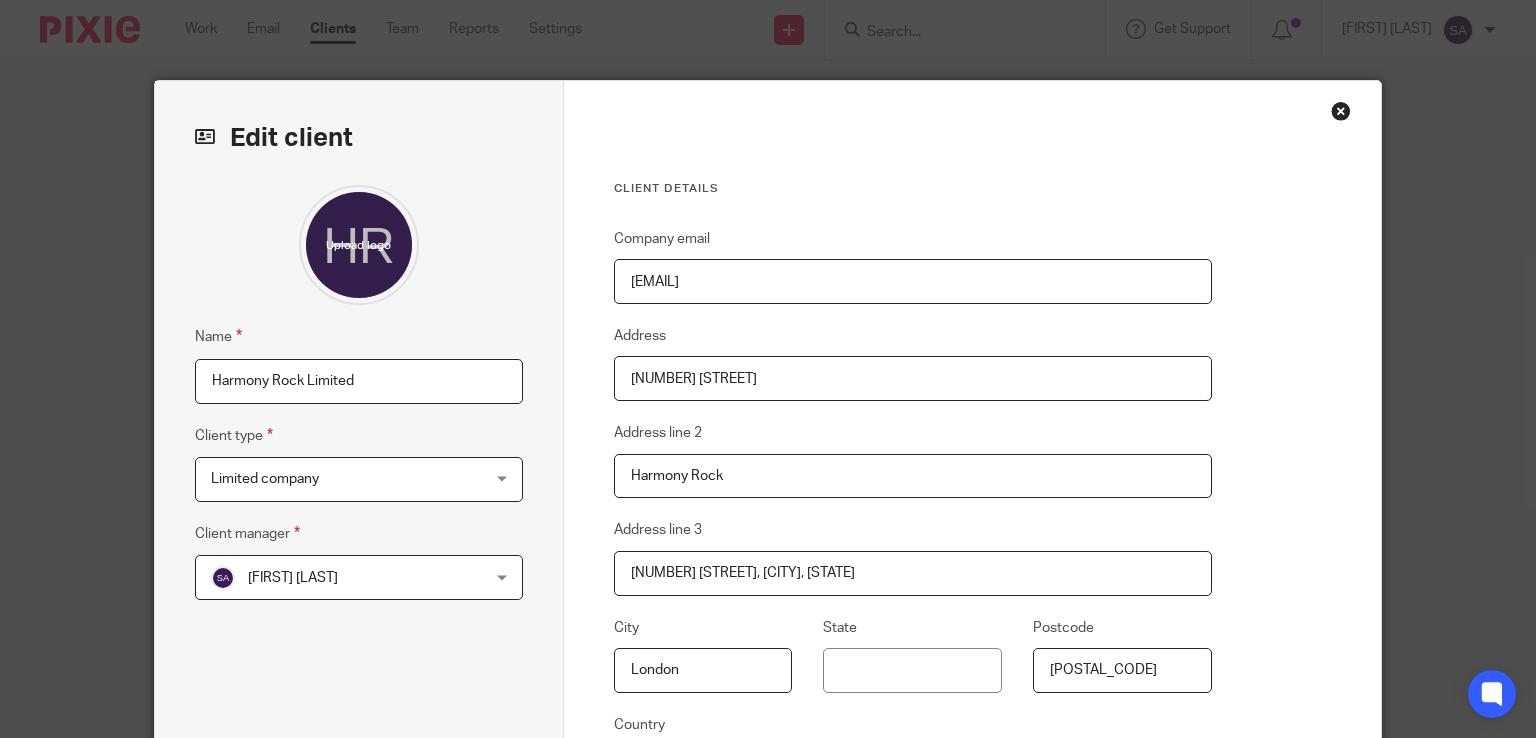 drag, startPoint x: 749, startPoint y: 473, endPoint x: 558, endPoint y: 468, distance: 191.06543 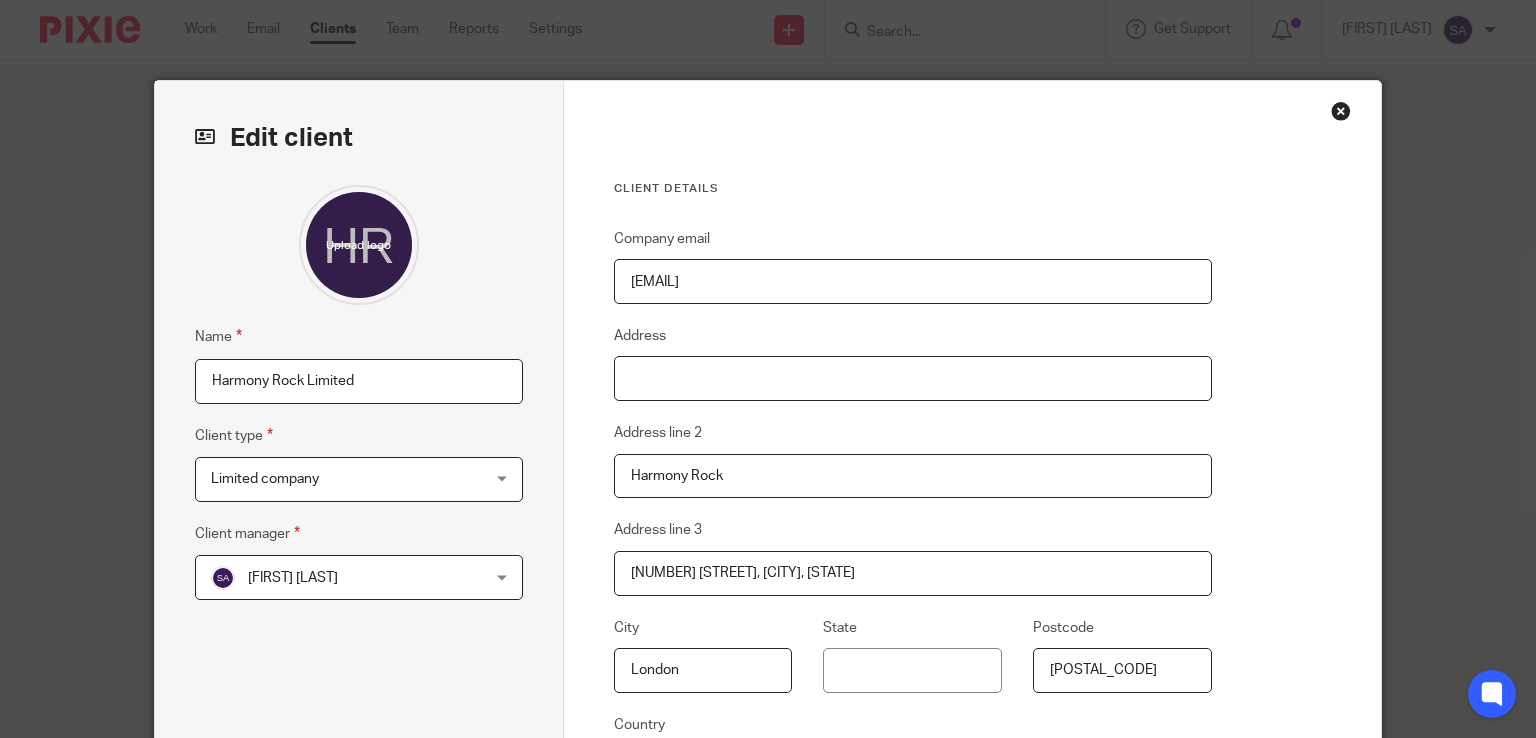 paste on "Harmony Rock" 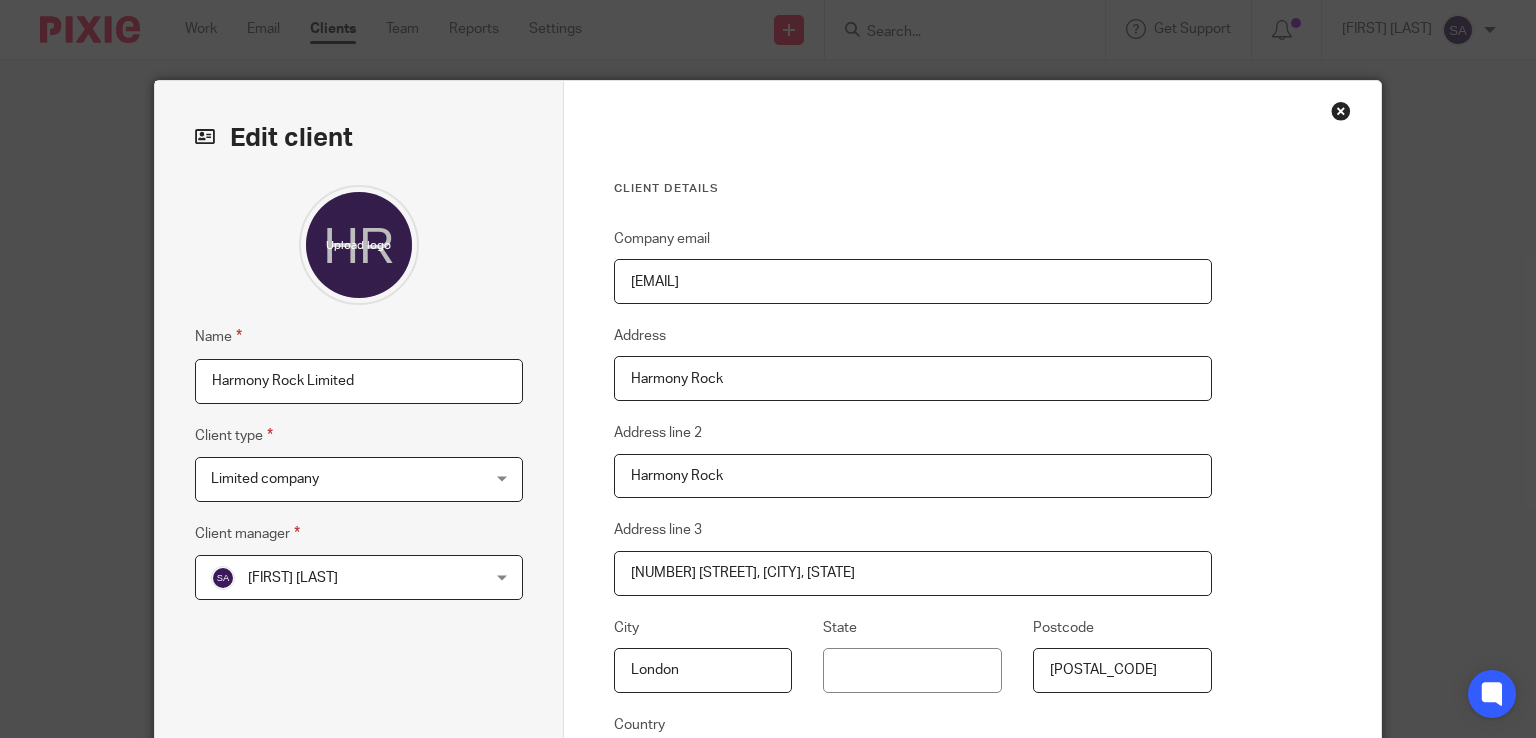 type on "Harmony Rock" 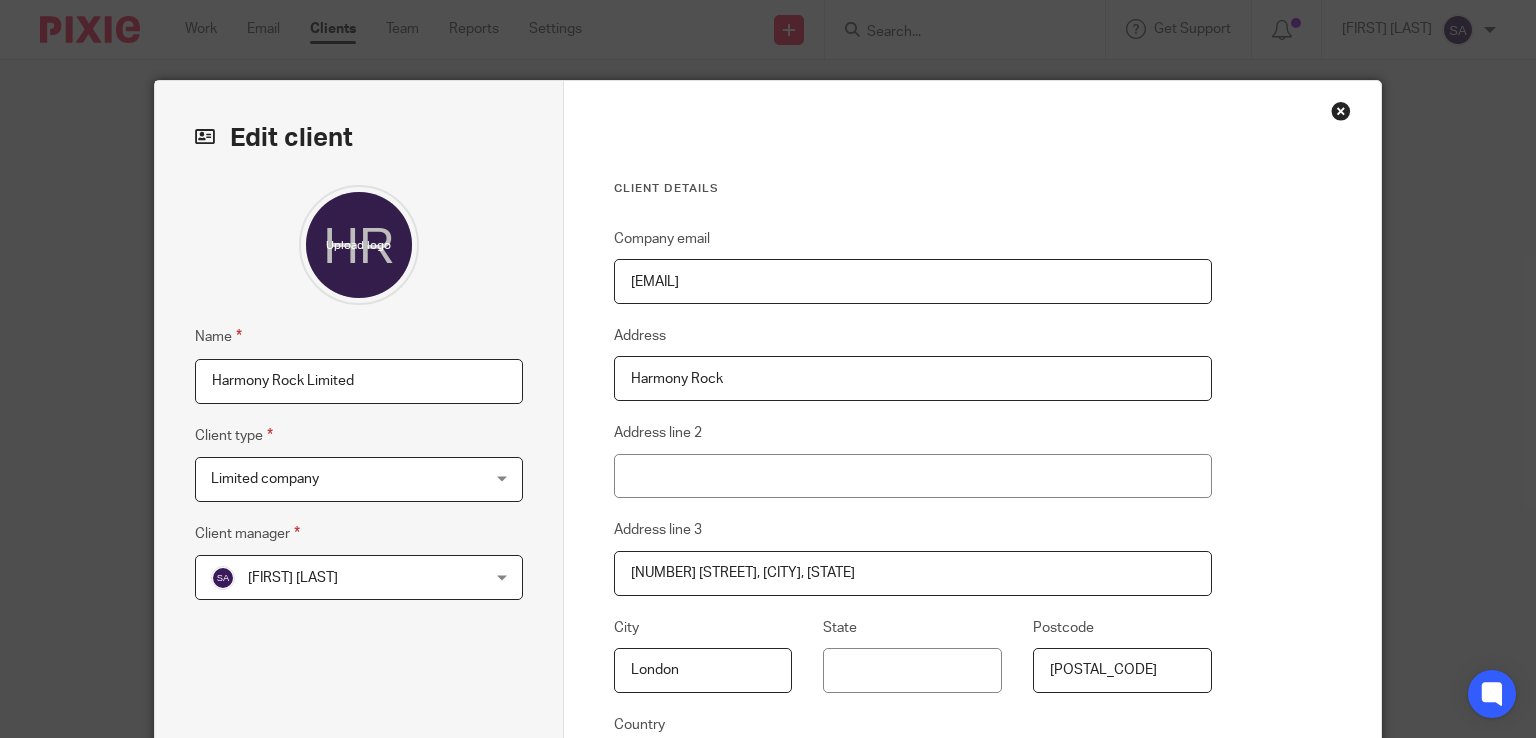 drag, startPoint x: 781, startPoint y: 573, endPoint x: 589, endPoint y: 563, distance: 192.26024 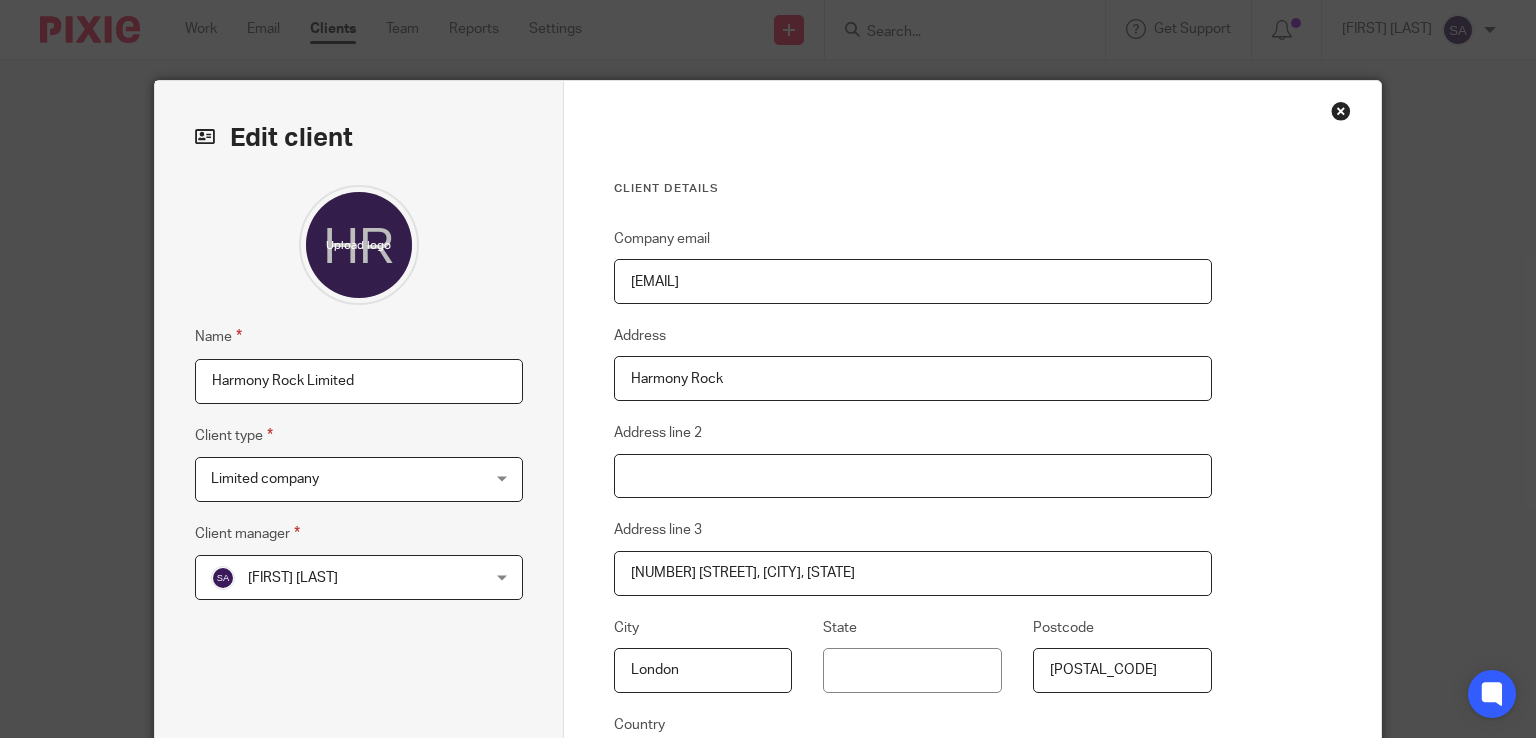 click on "Address line 2" at bounding box center [913, 476] 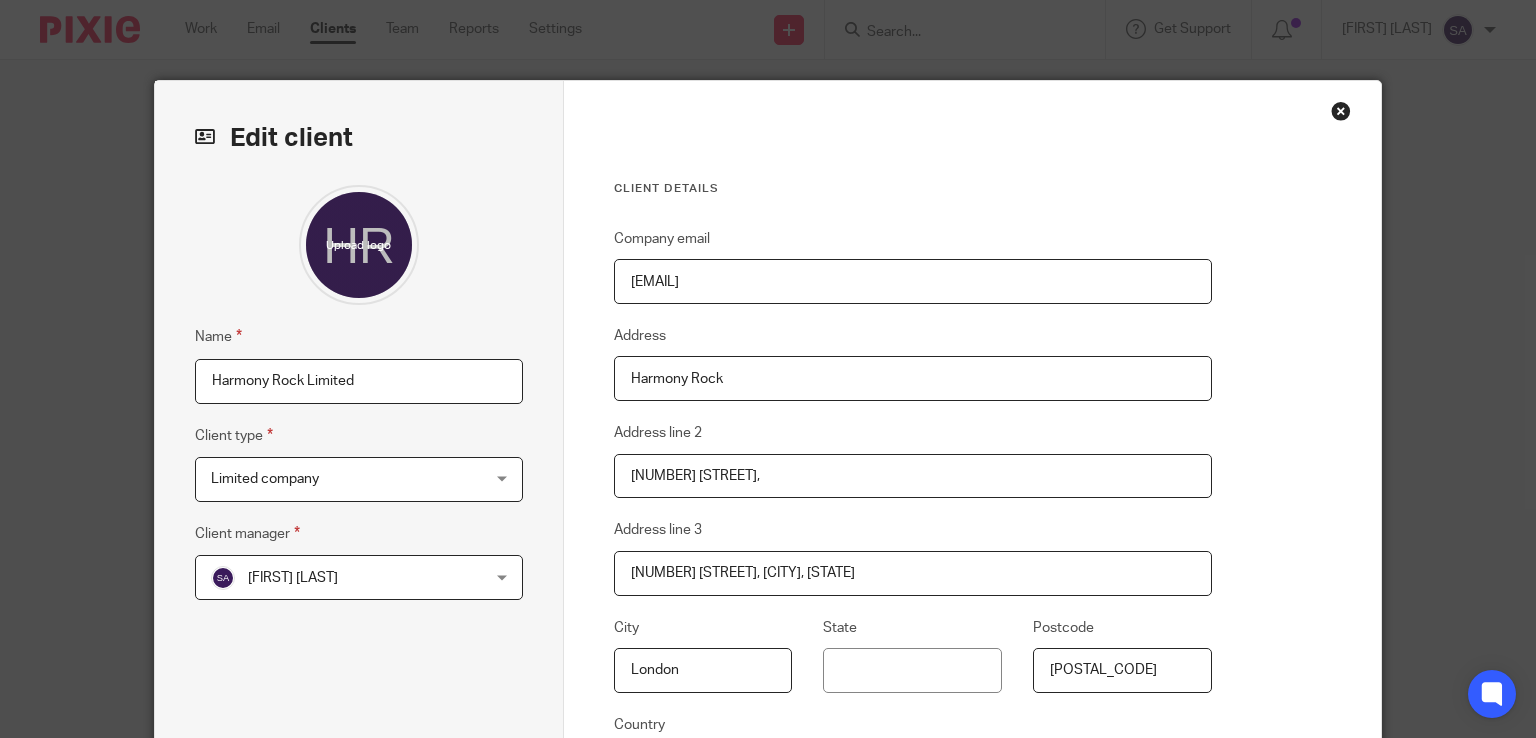 type on "27 Old Gloucester Street," 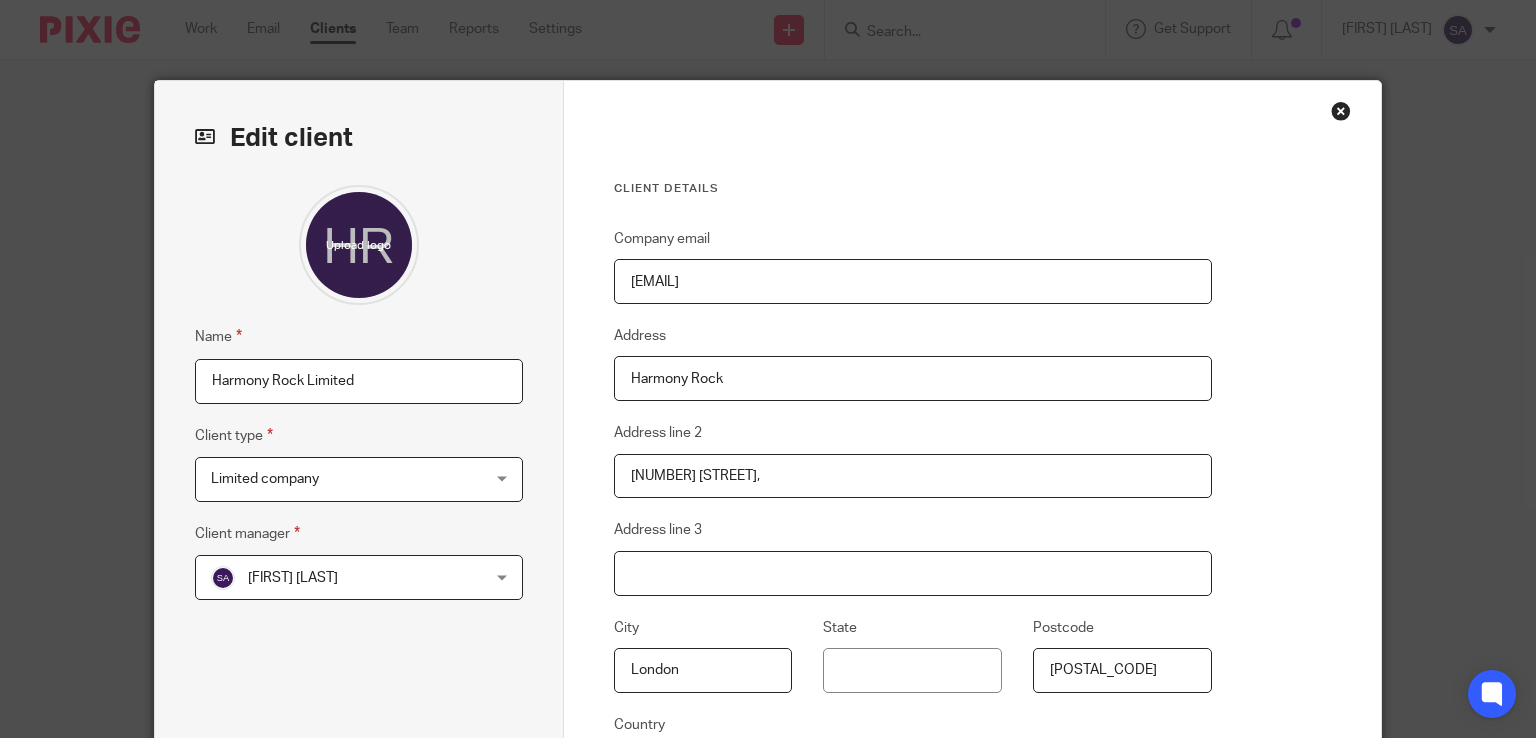 scroll, scrollTop: 292, scrollLeft: 0, axis: vertical 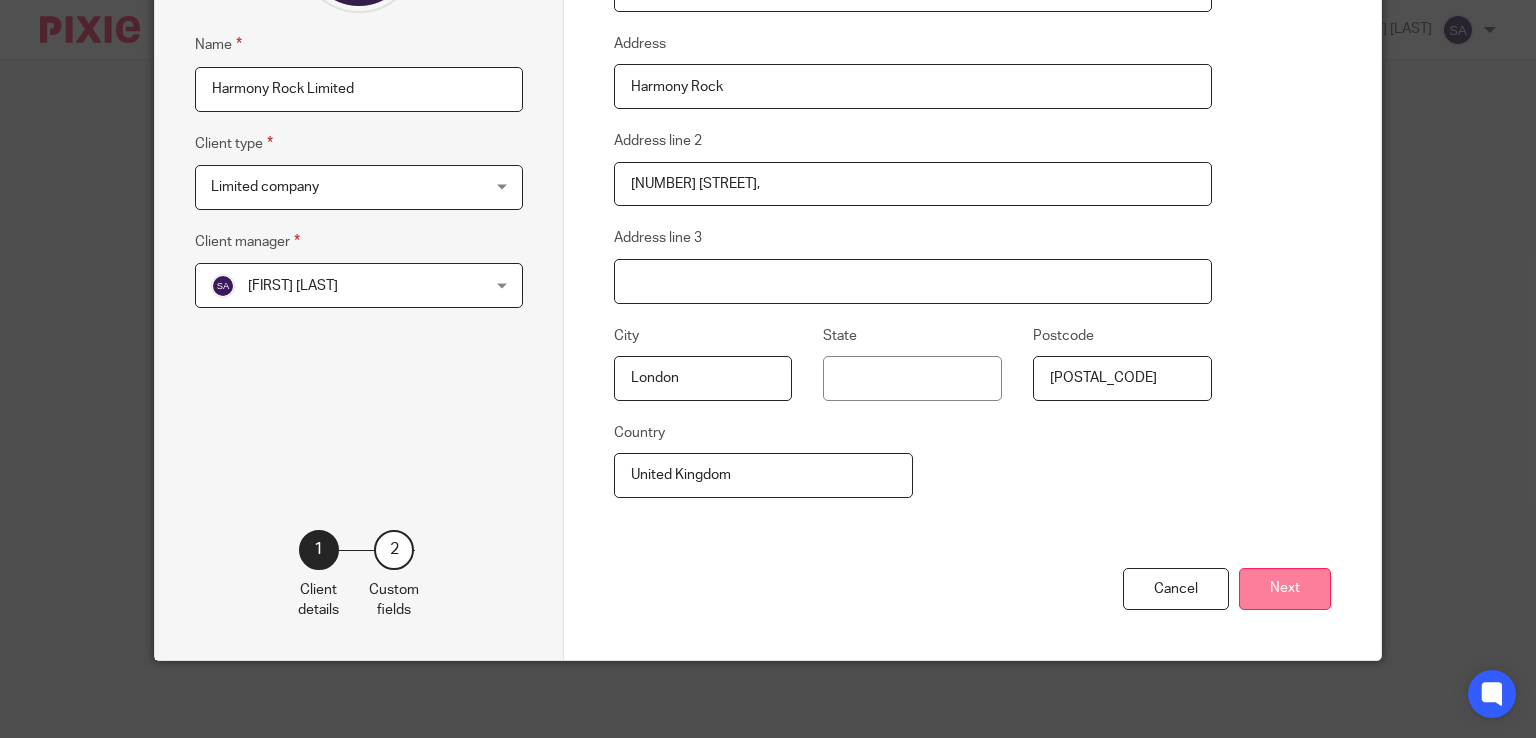 type 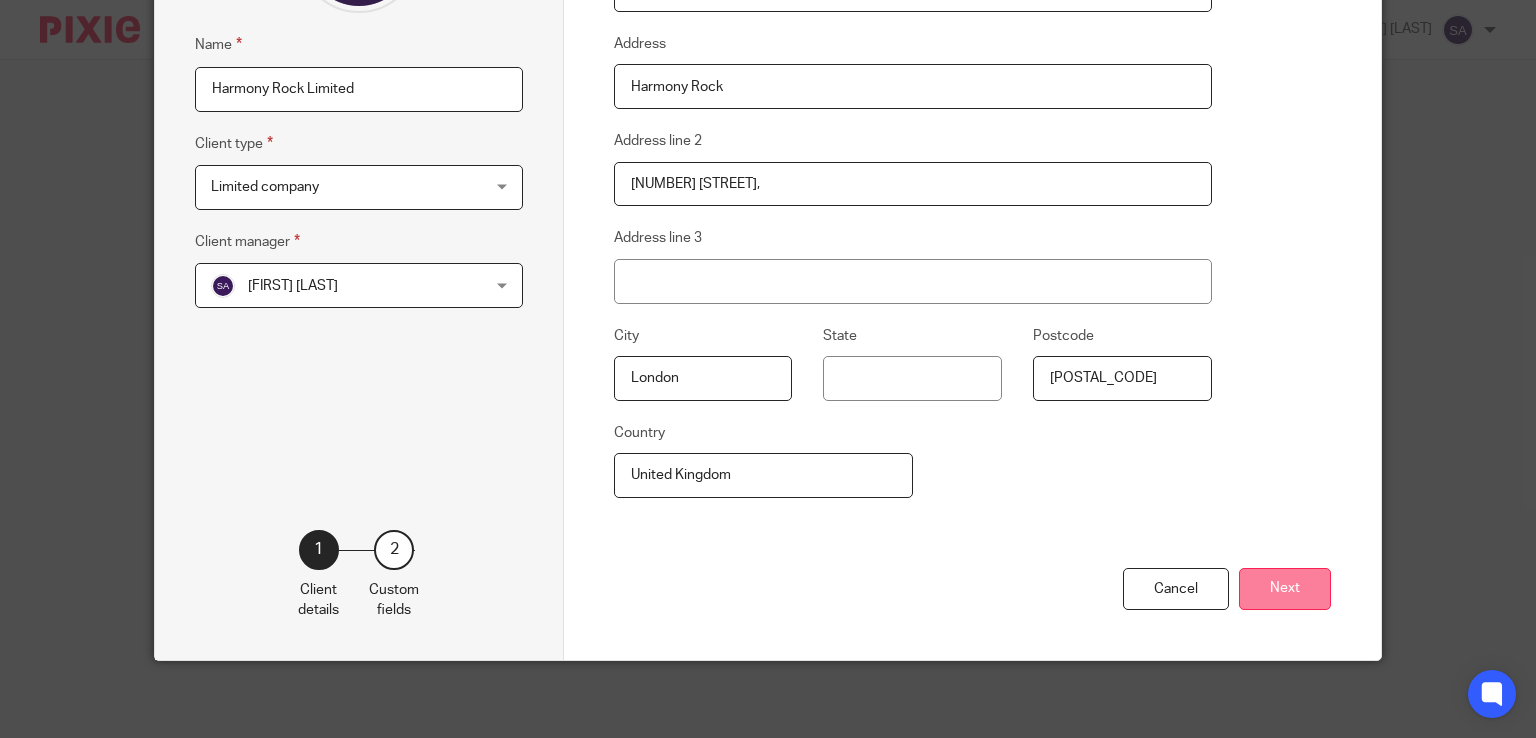 click on "Next" at bounding box center (1285, 589) 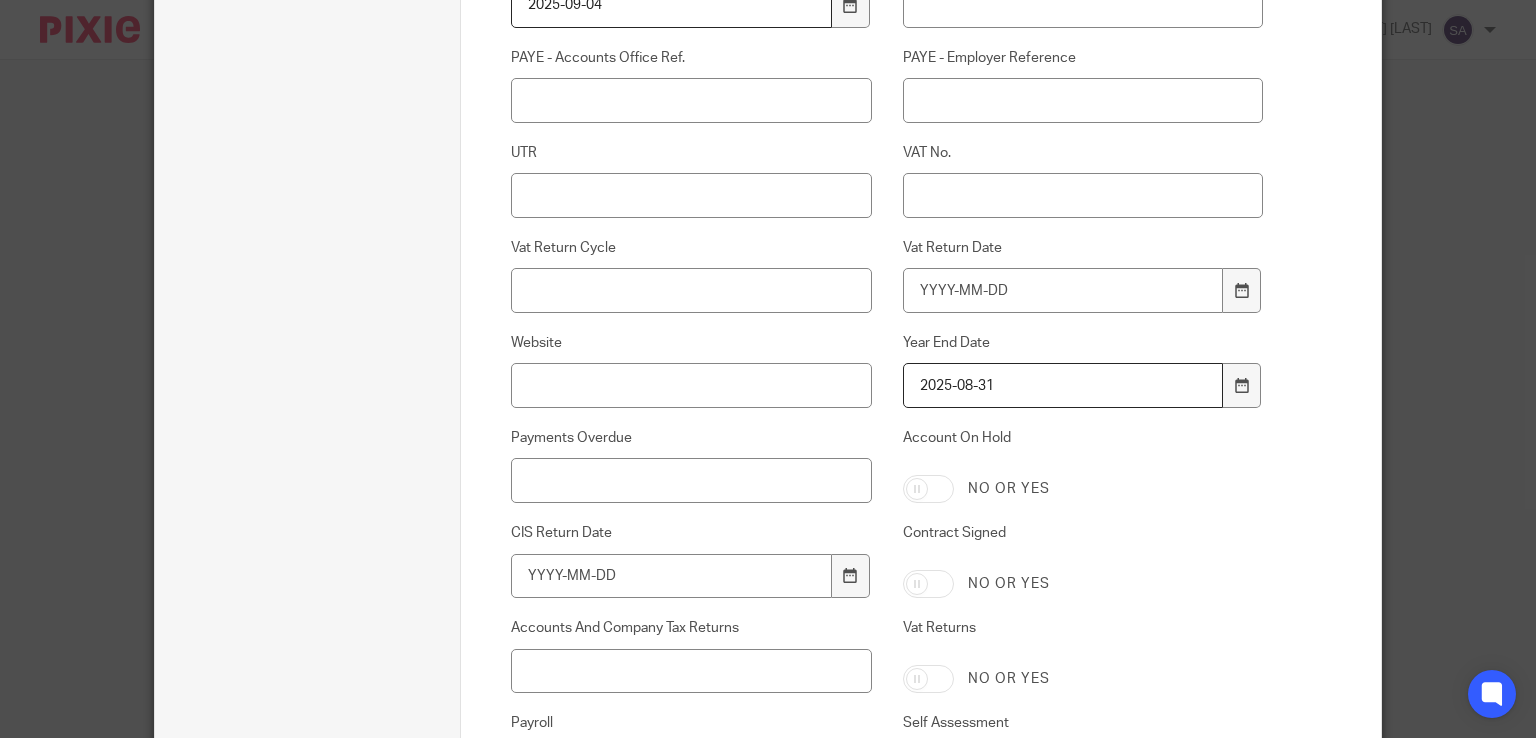 scroll, scrollTop: 1100, scrollLeft: 0, axis: vertical 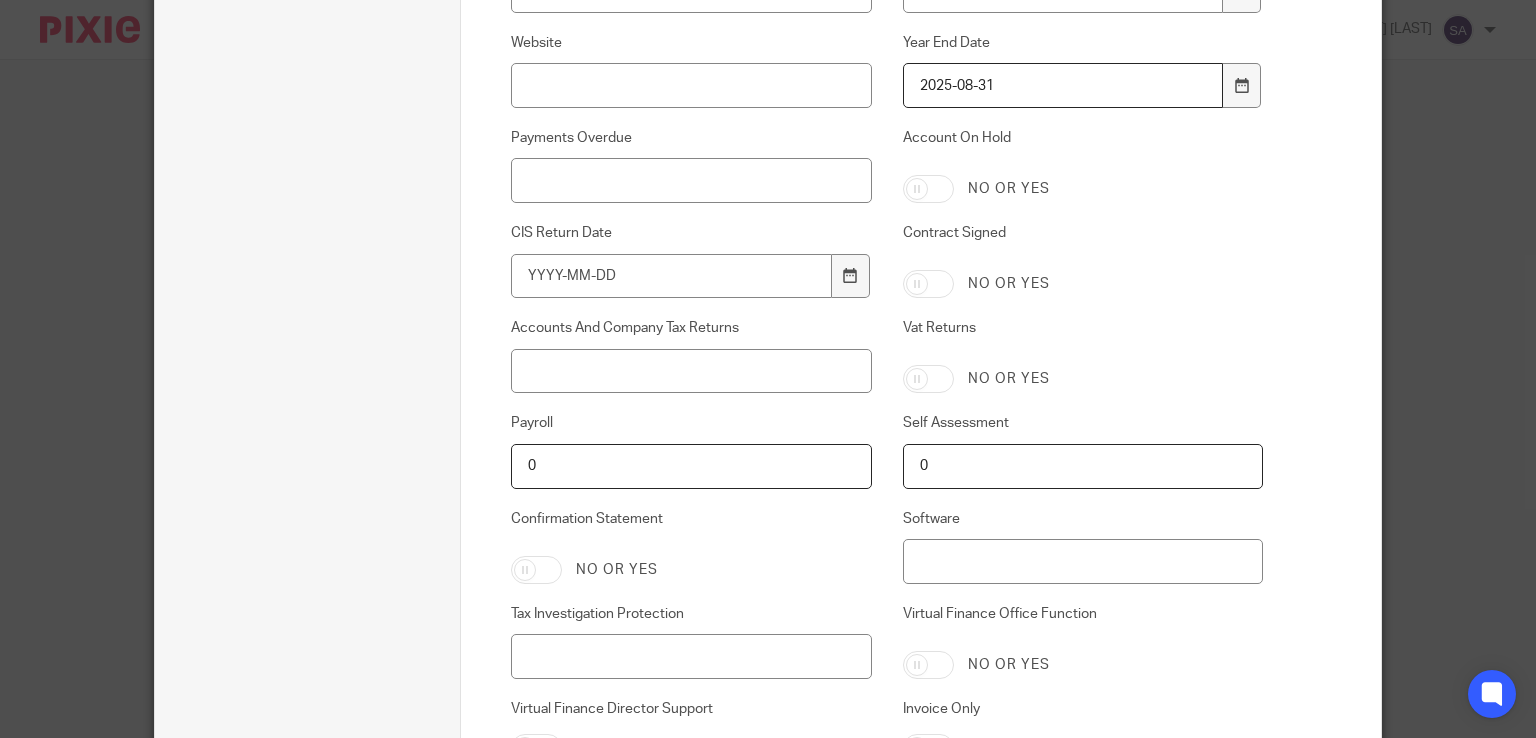 click on "Confirmation Statement" at bounding box center [536, 570] 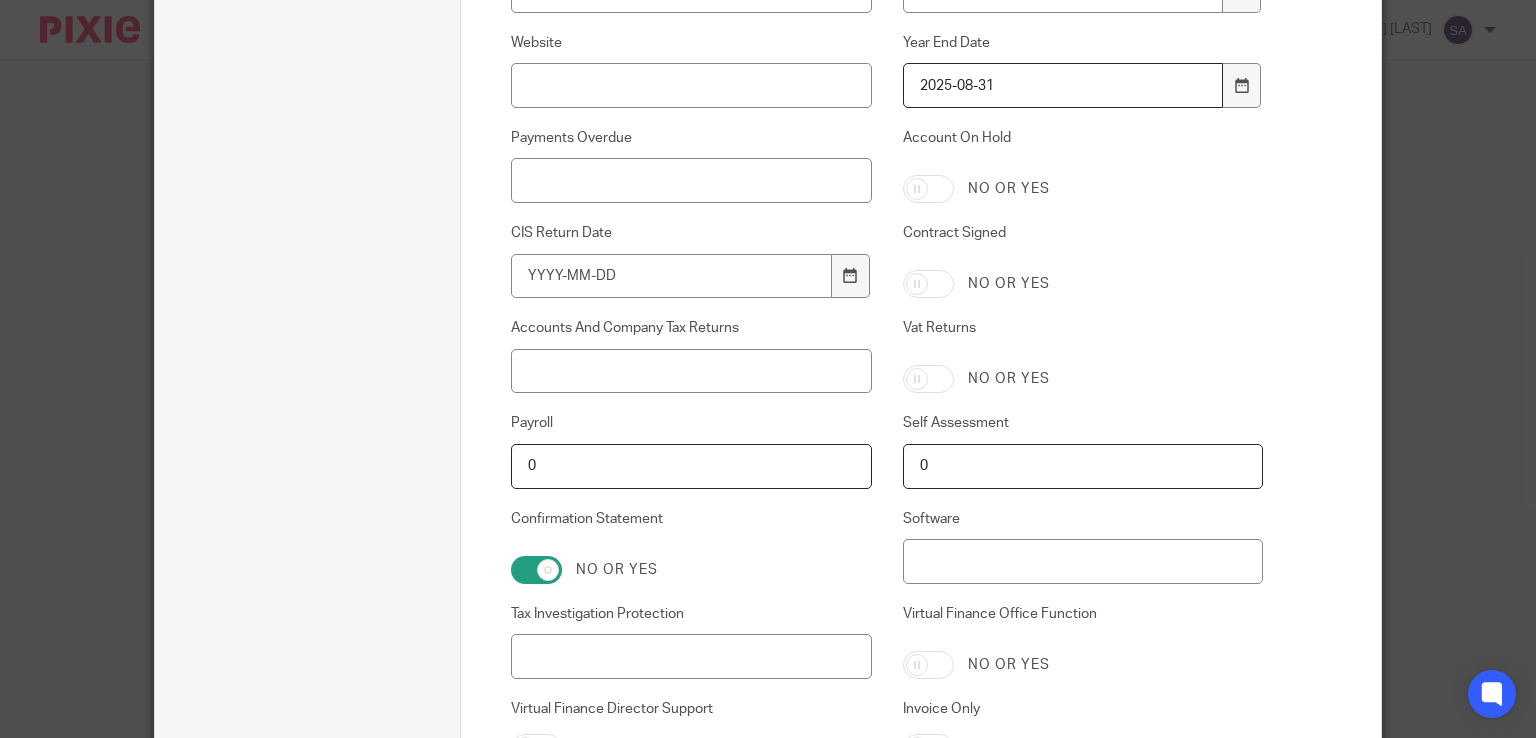 scroll, scrollTop: 1500, scrollLeft: 0, axis: vertical 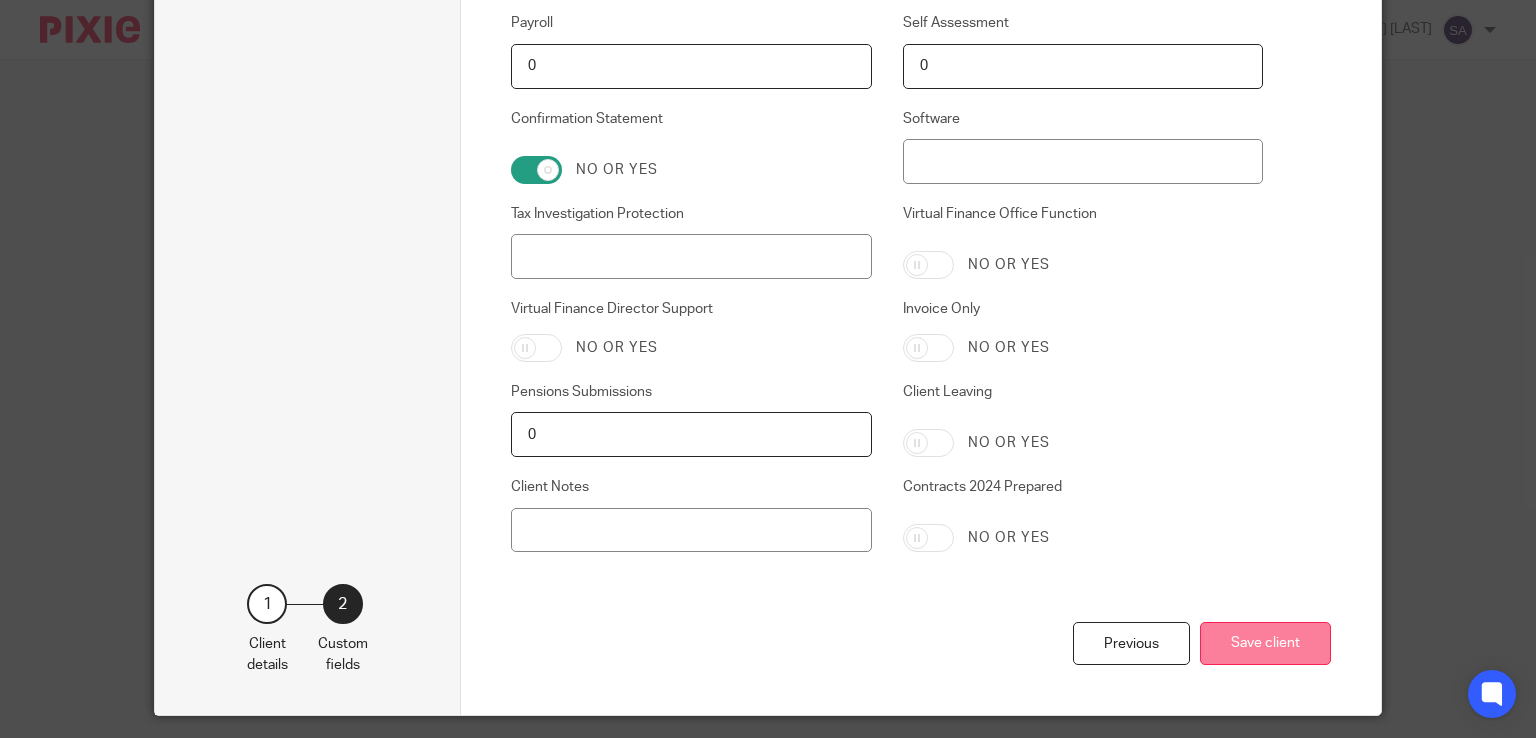 click on "Save client" at bounding box center (1265, 643) 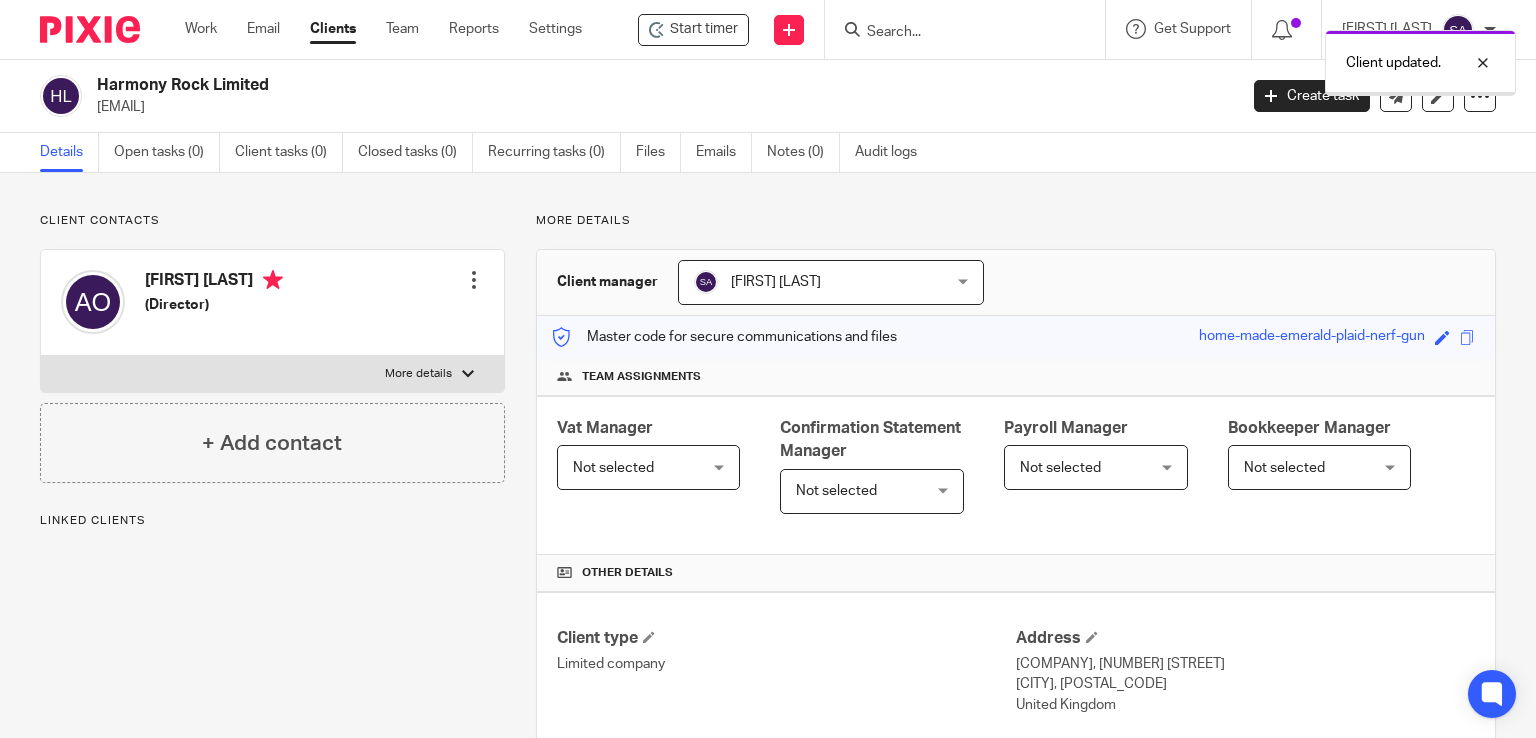 scroll, scrollTop: 0, scrollLeft: 0, axis: both 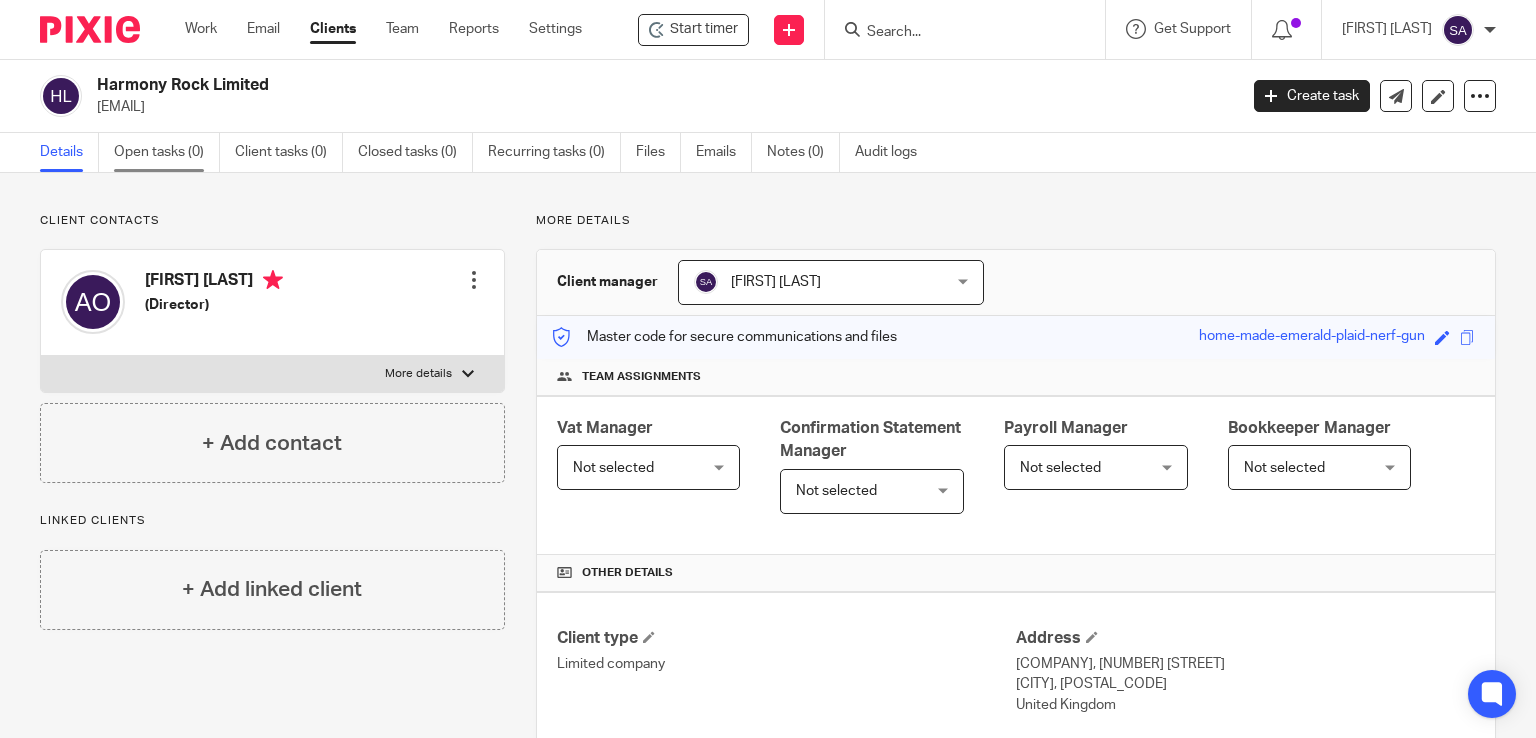 click on "Open tasks (0)" at bounding box center [167, 152] 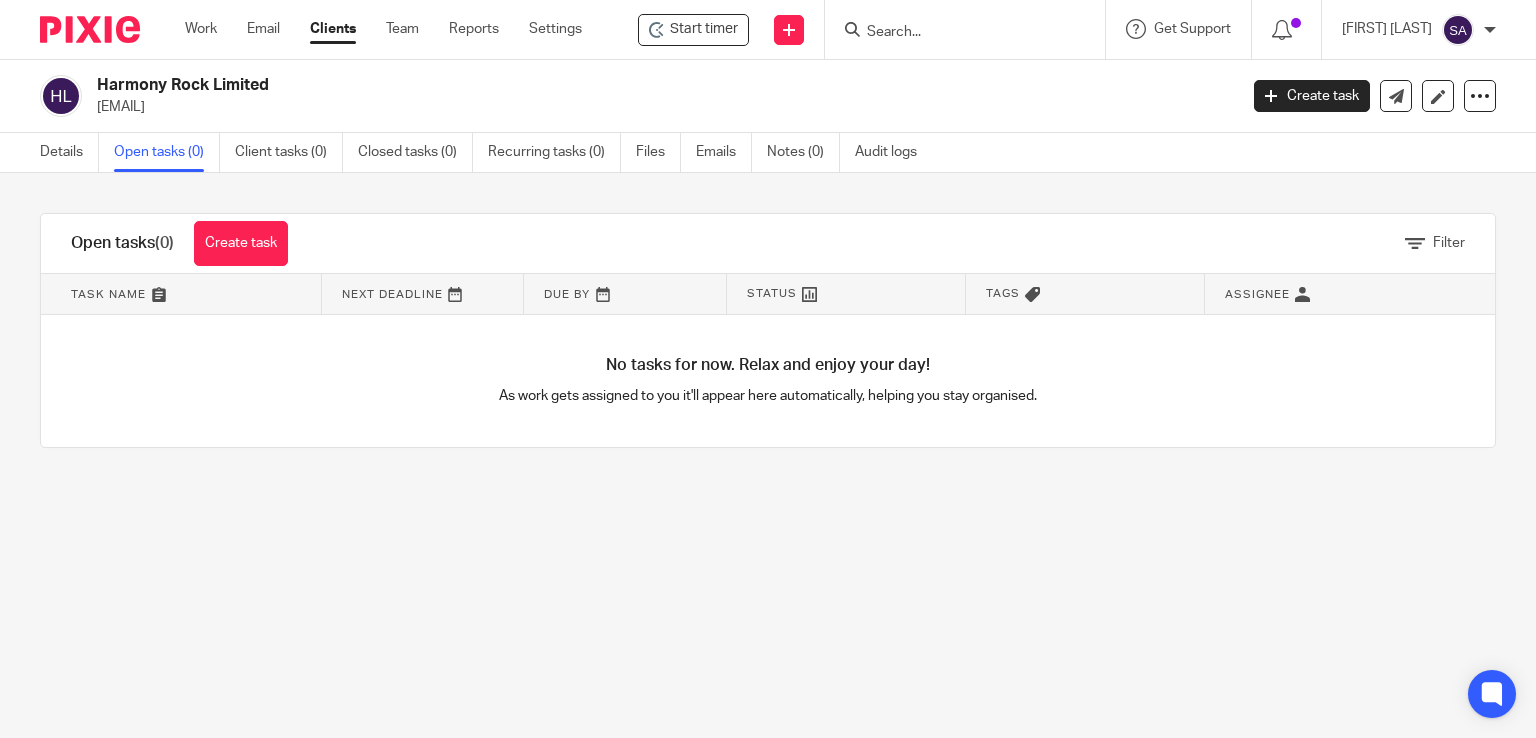 scroll, scrollTop: 0, scrollLeft: 0, axis: both 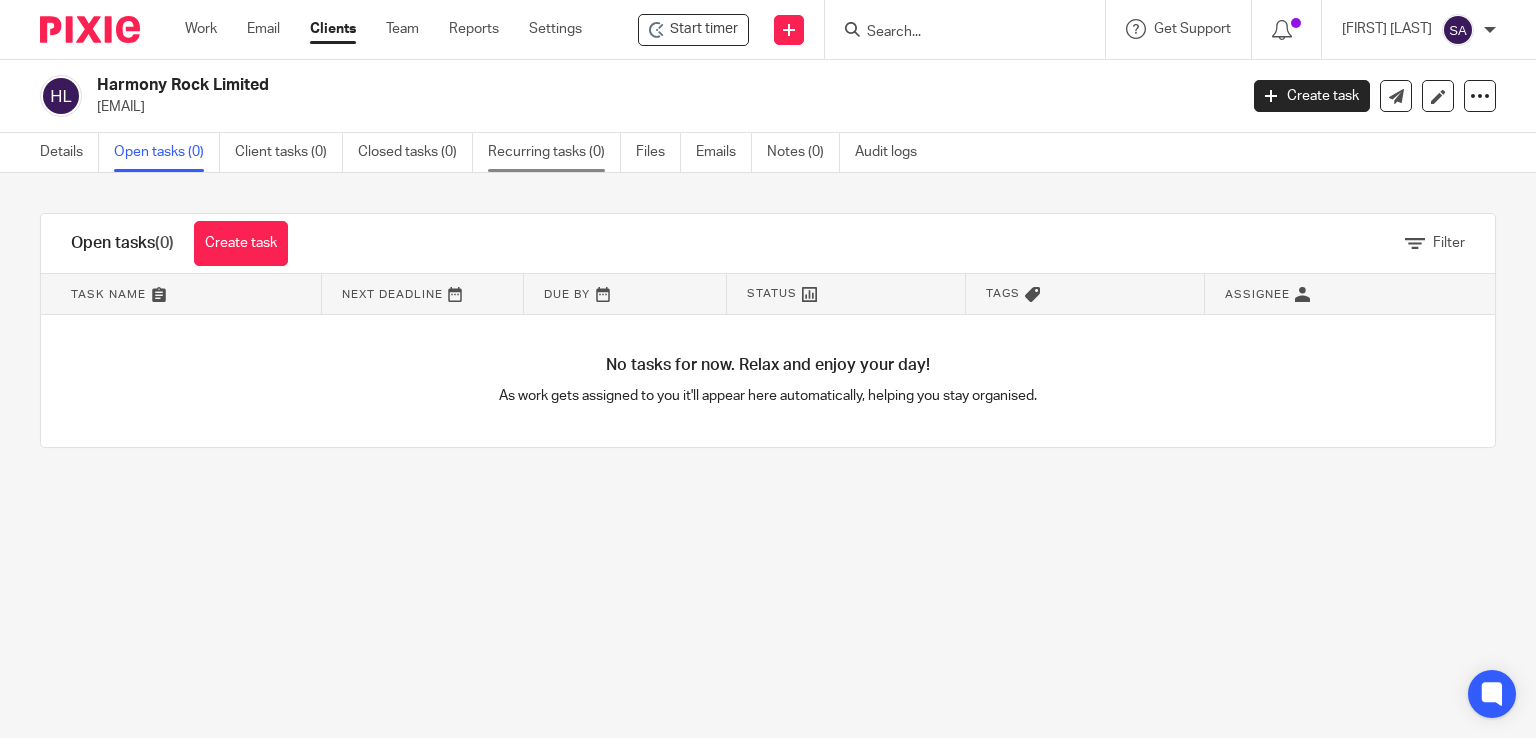 click on "Recurring tasks (0)" at bounding box center (554, 152) 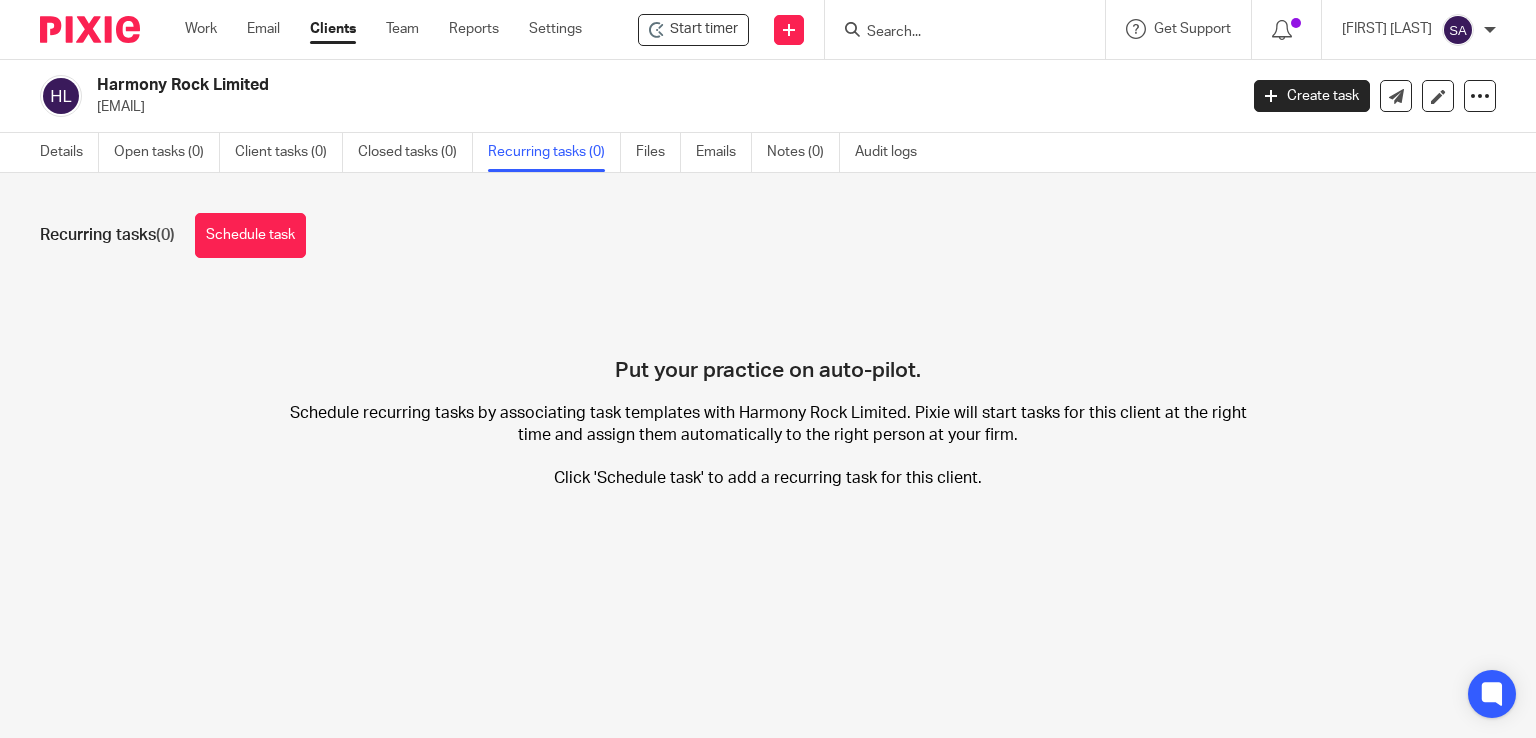 scroll, scrollTop: 0, scrollLeft: 0, axis: both 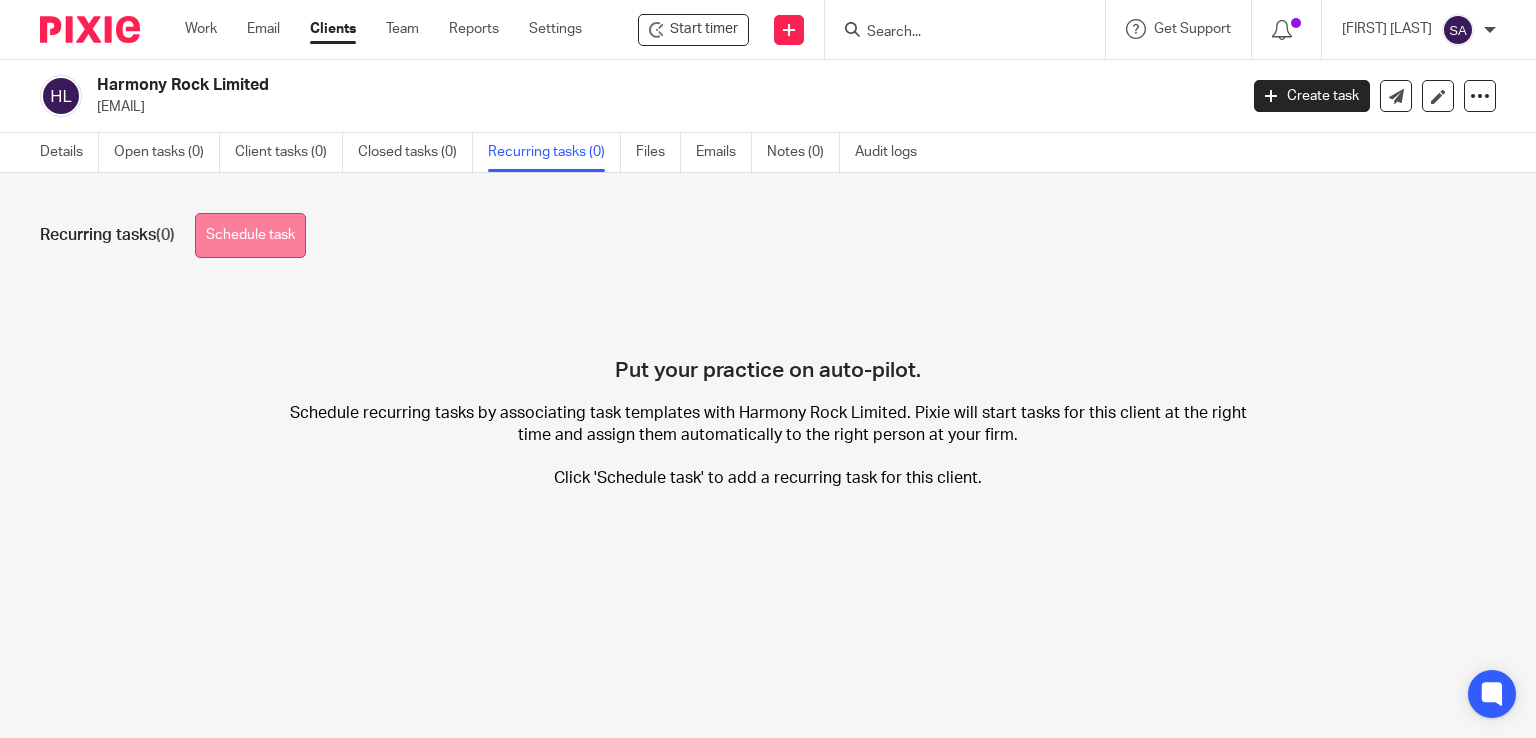 click on "Schedule task" at bounding box center [250, 235] 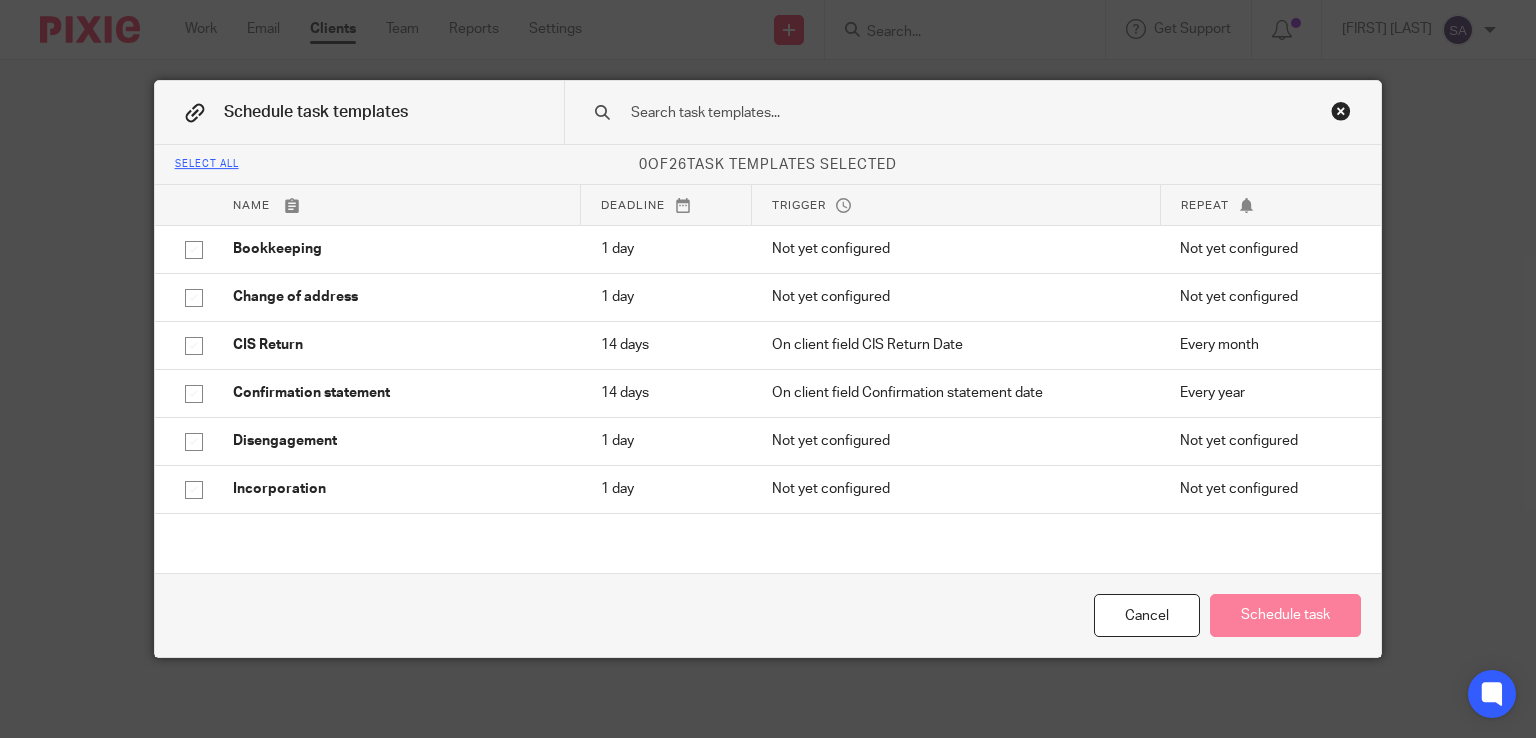 scroll, scrollTop: 0, scrollLeft: 0, axis: both 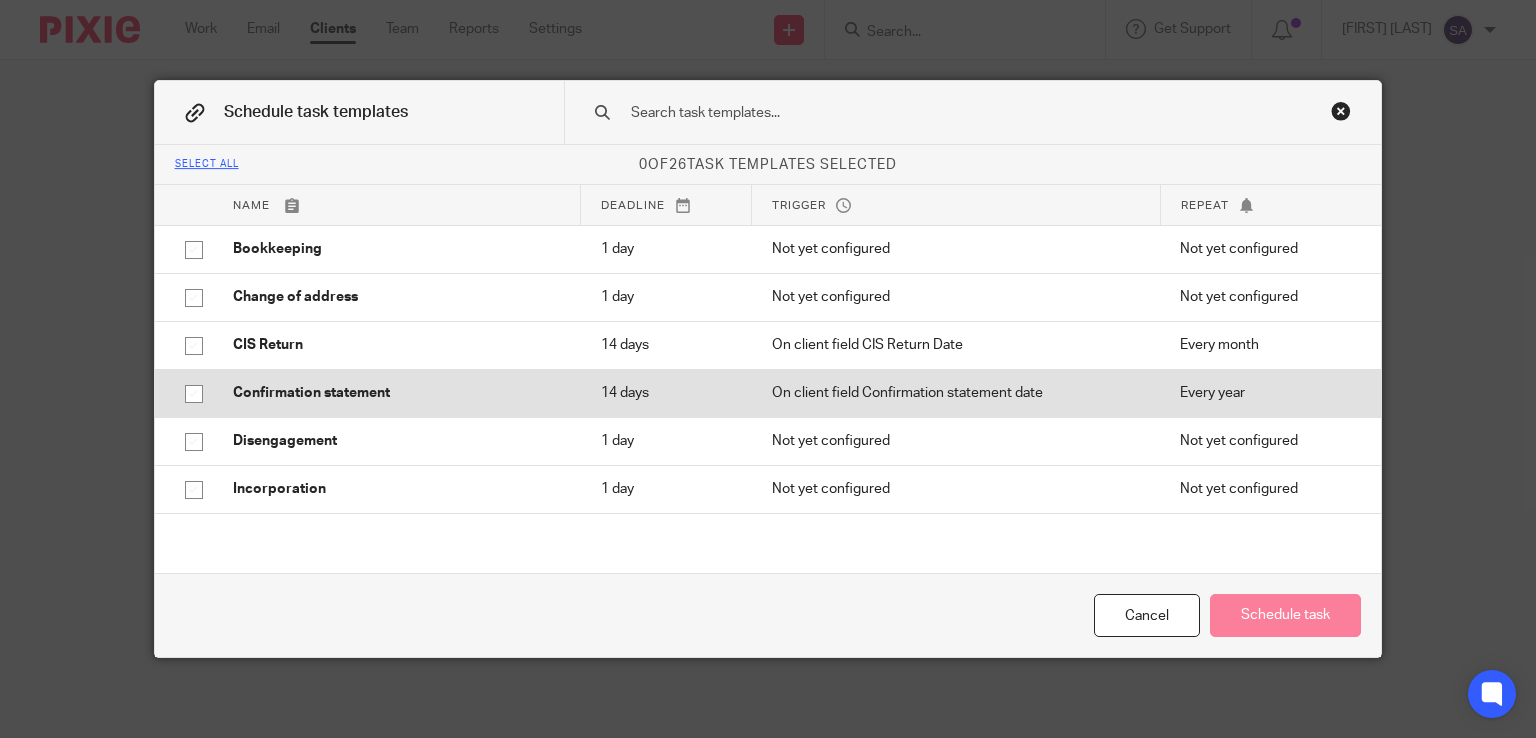 click at bounding box center [194, 394] 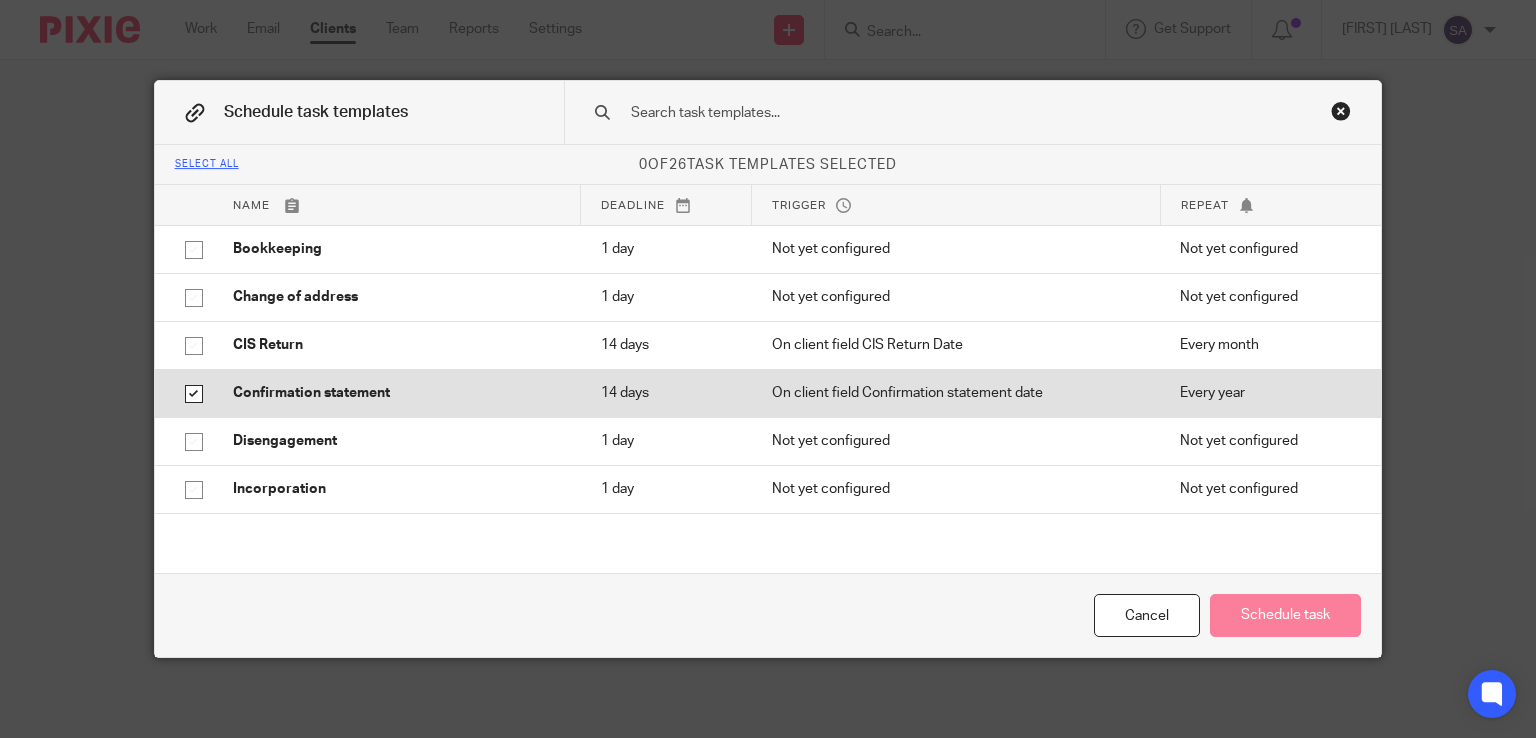 checkbox on "true" 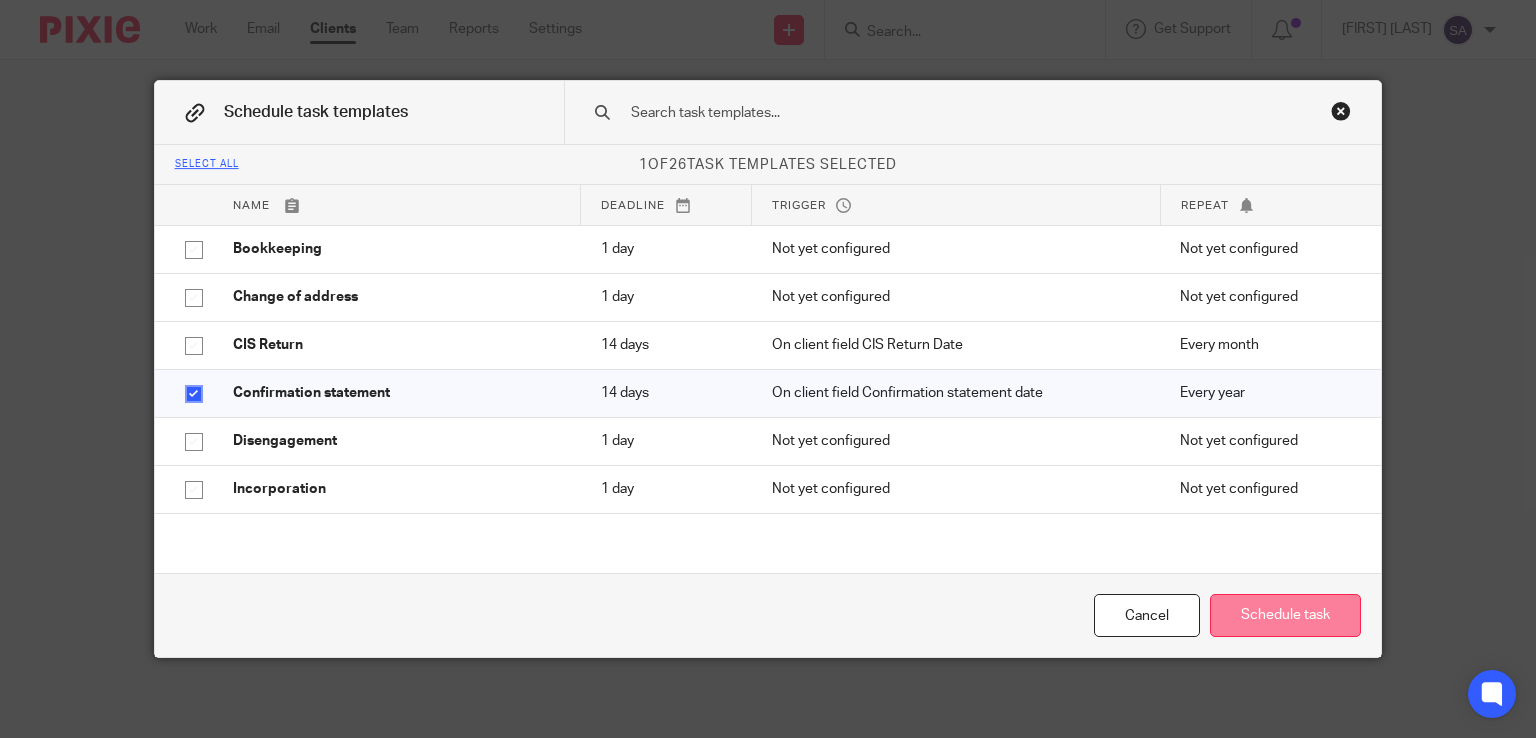 click on "Schedule task" at bounding box center (1285, 615) 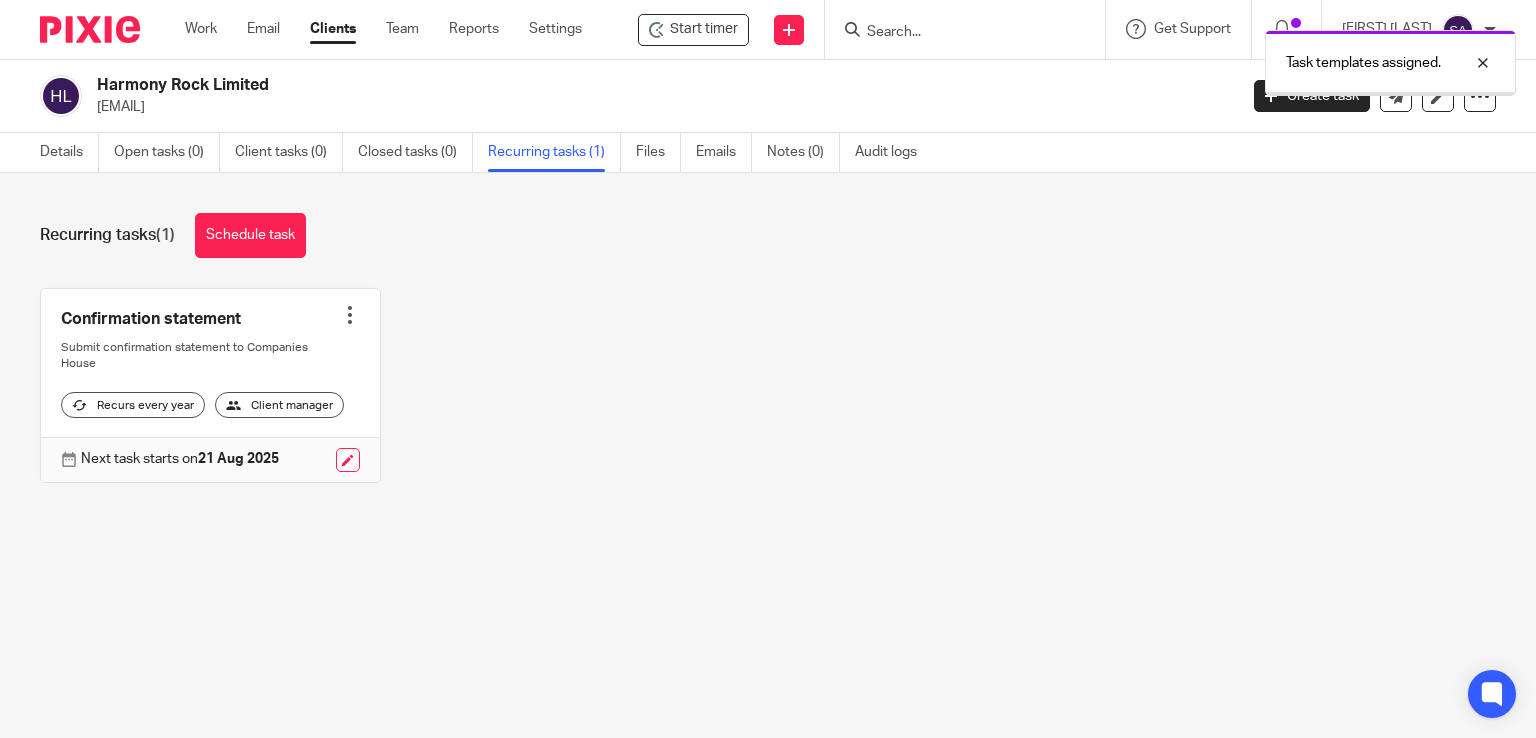 scroll, scrollTop: 0, scrollLeft: 0, axis: both 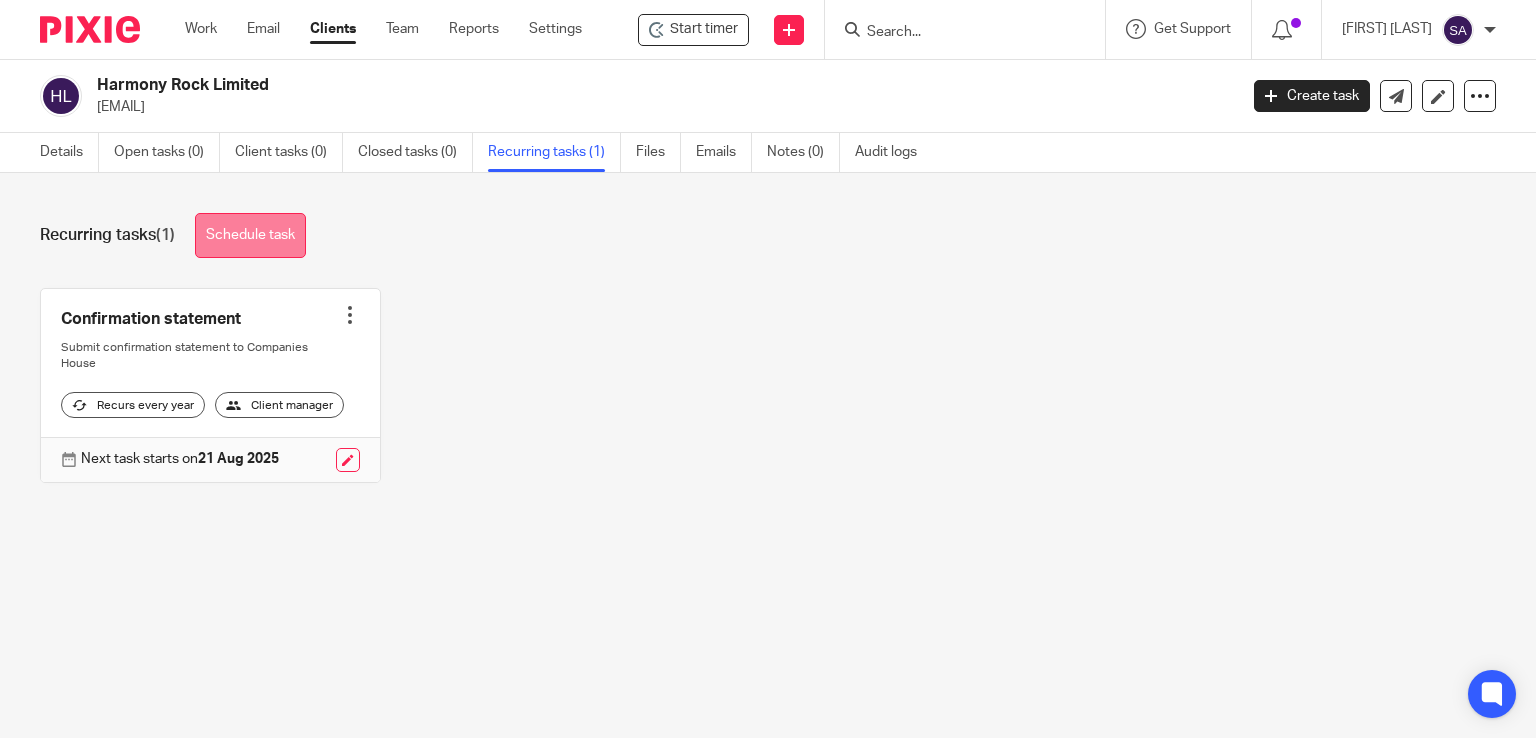 click on "Schedule task" at bounding box center (250, 235) 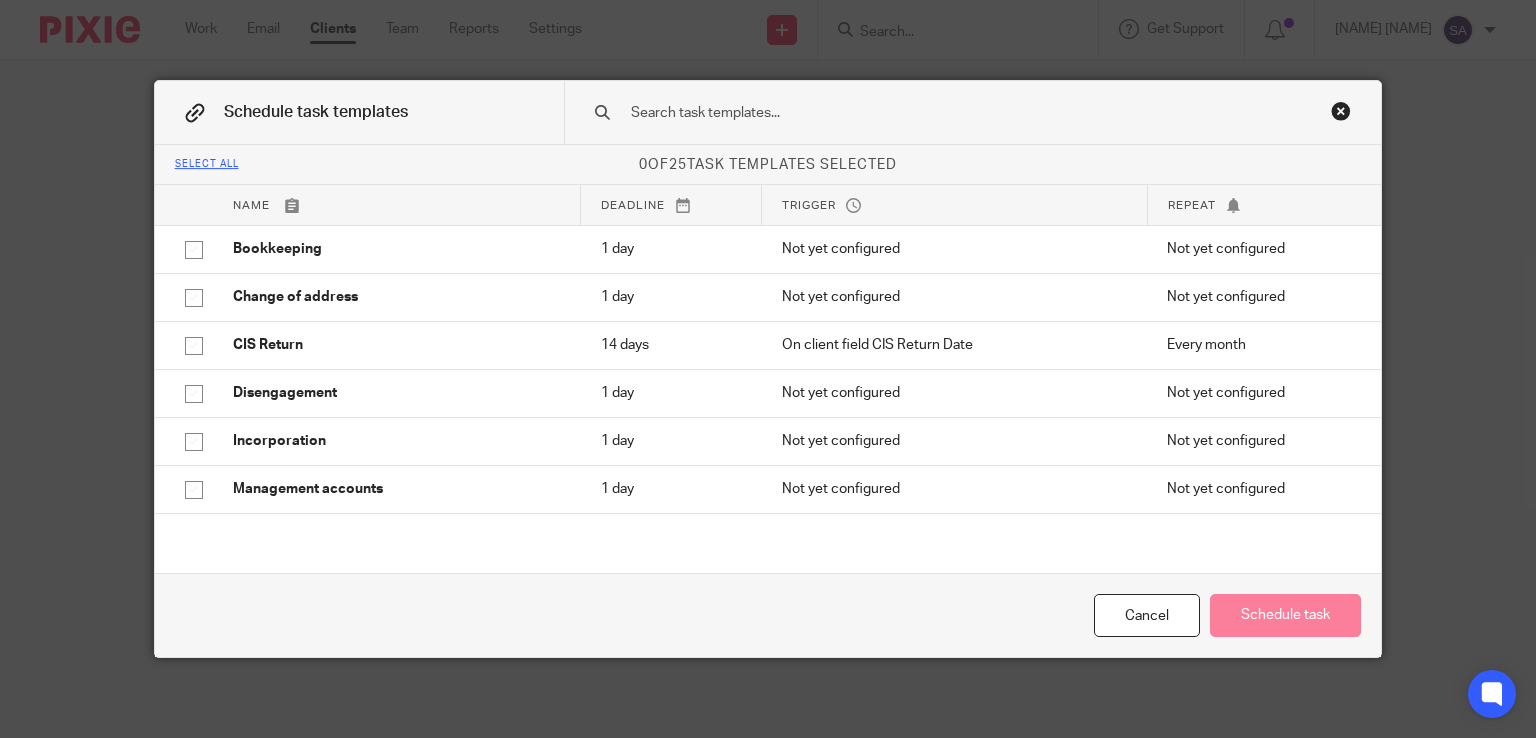 scroll, scrollTop: 0, scrollLeft: 0, axis: both 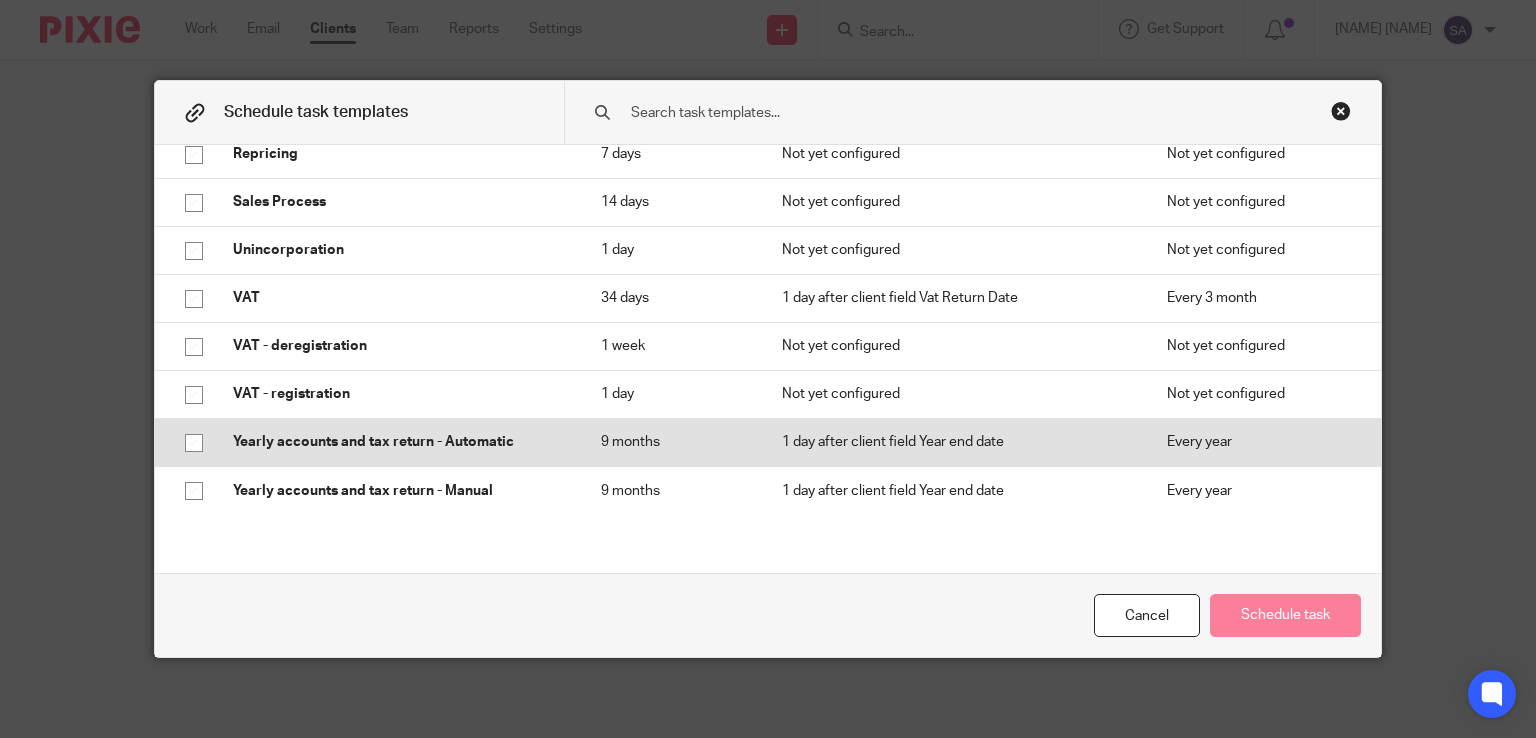 click at bounding box center [194, 443] 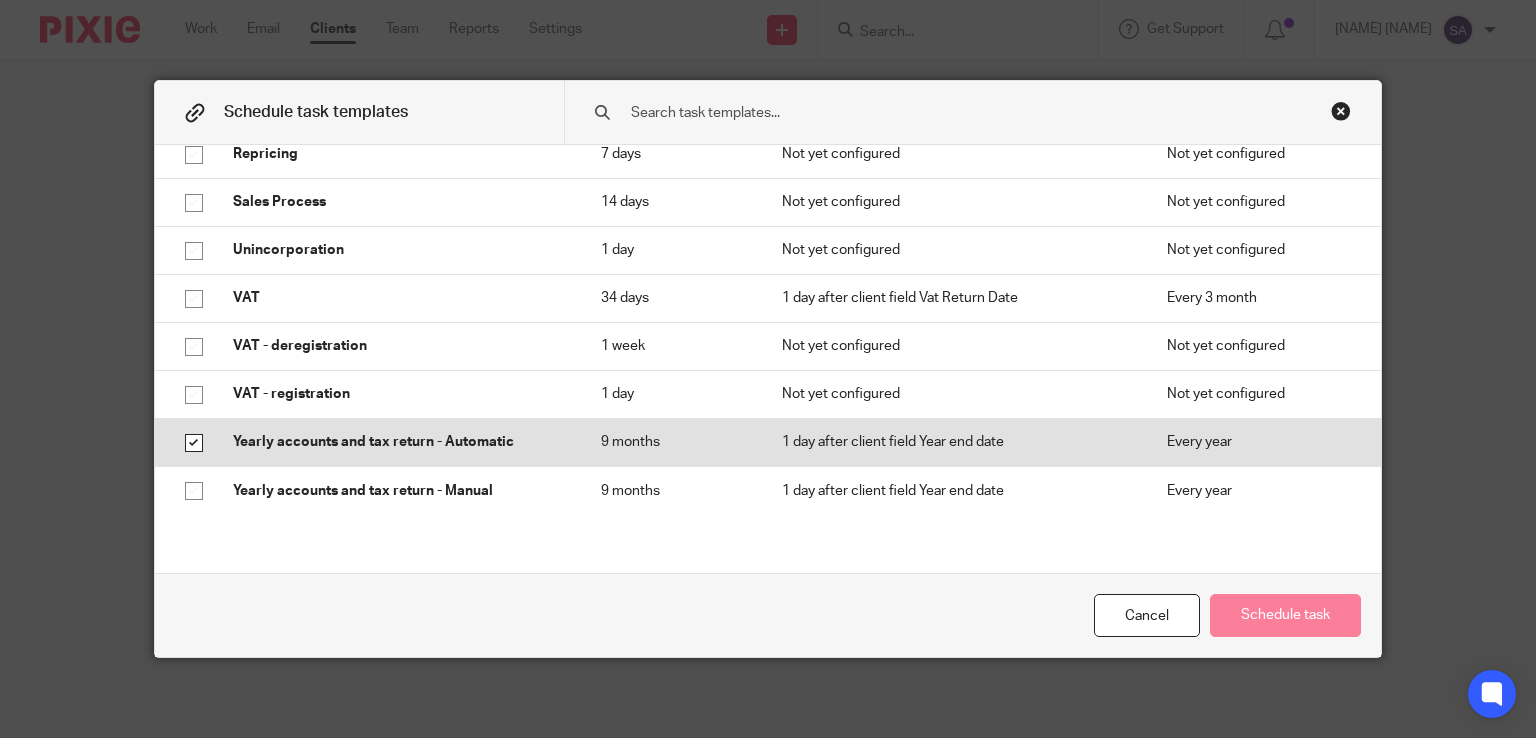 checkbox on "true" 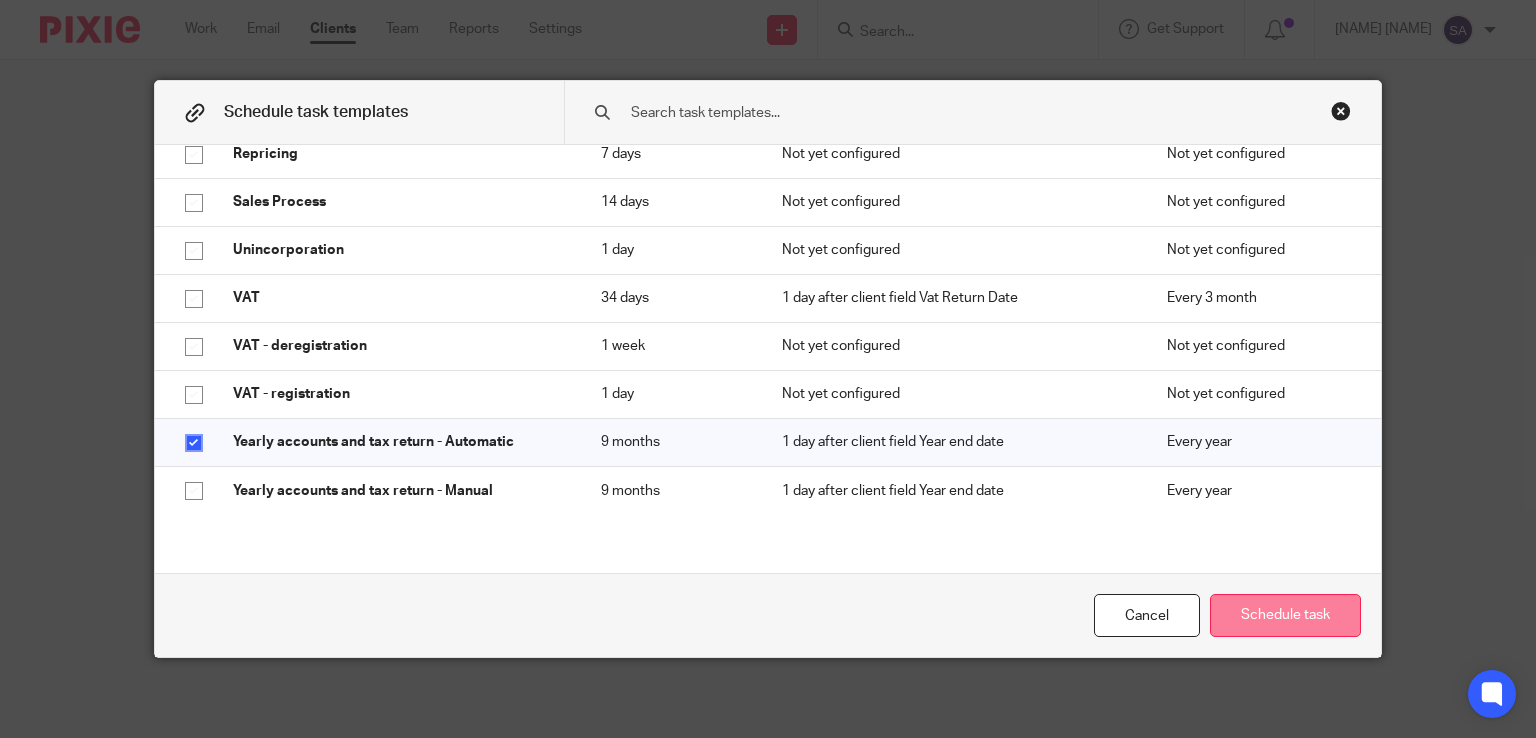 click on "Schedule task" at bounding box center [1285, 615] 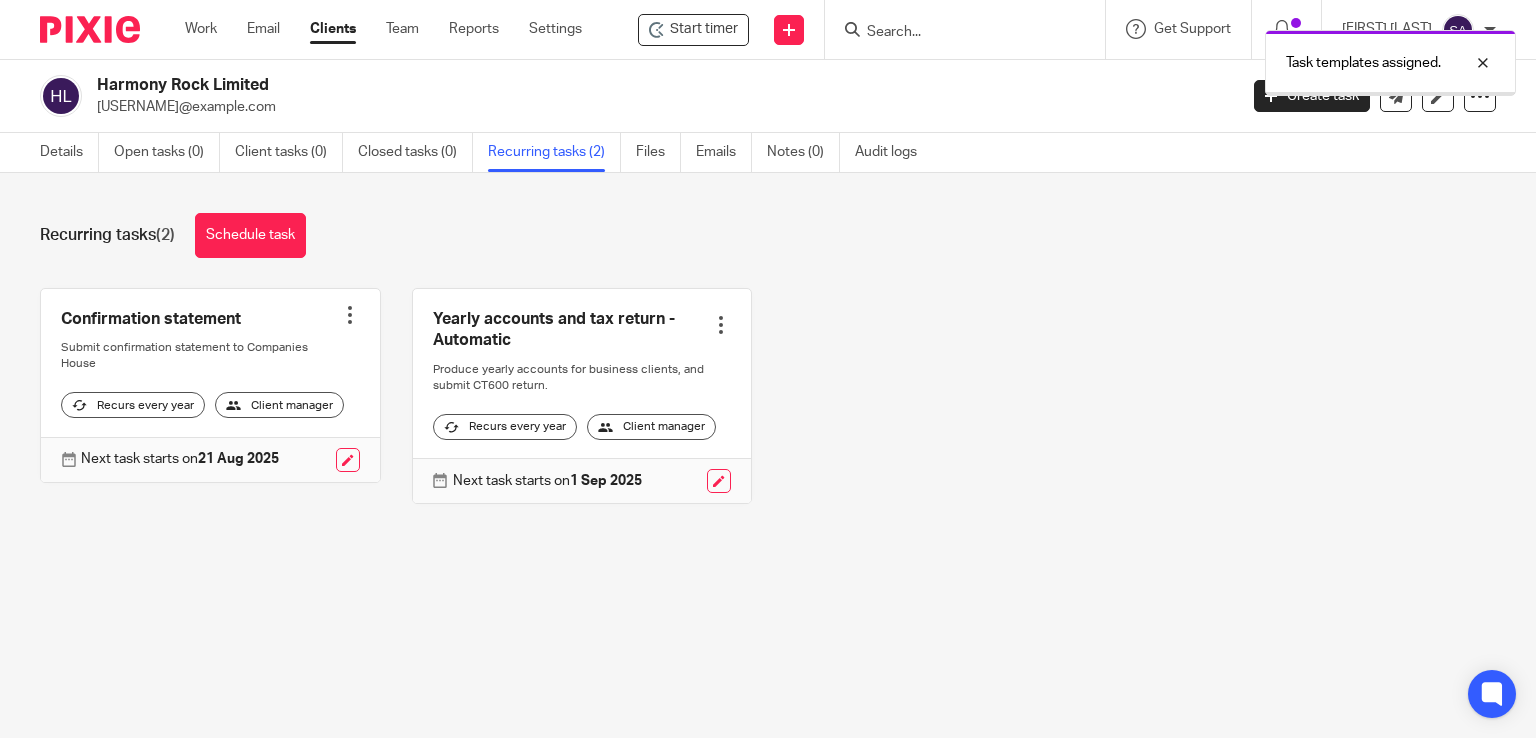 scroll, scrollTop: 0, scrollLeft: 0, axis: both 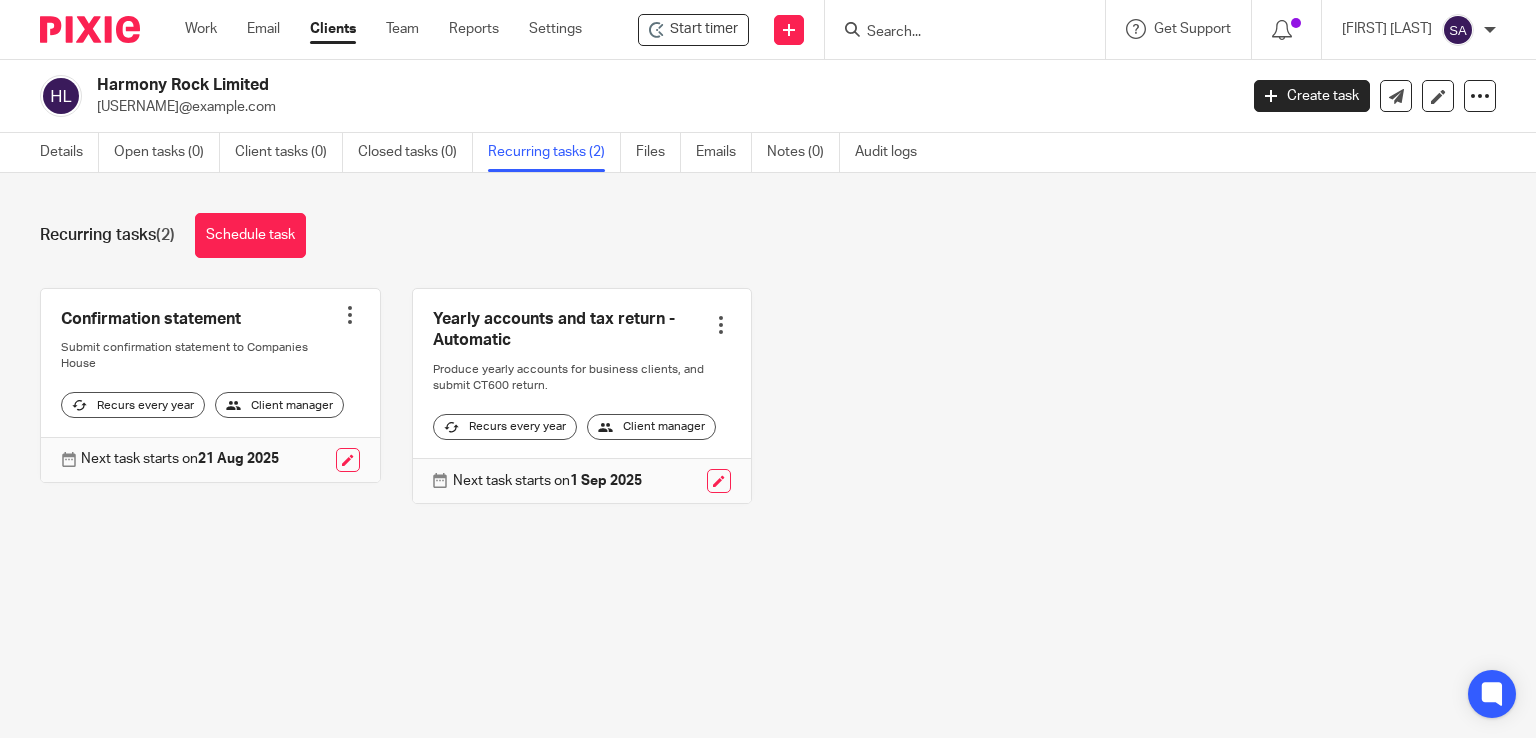 click at bounding box center [210, 385] 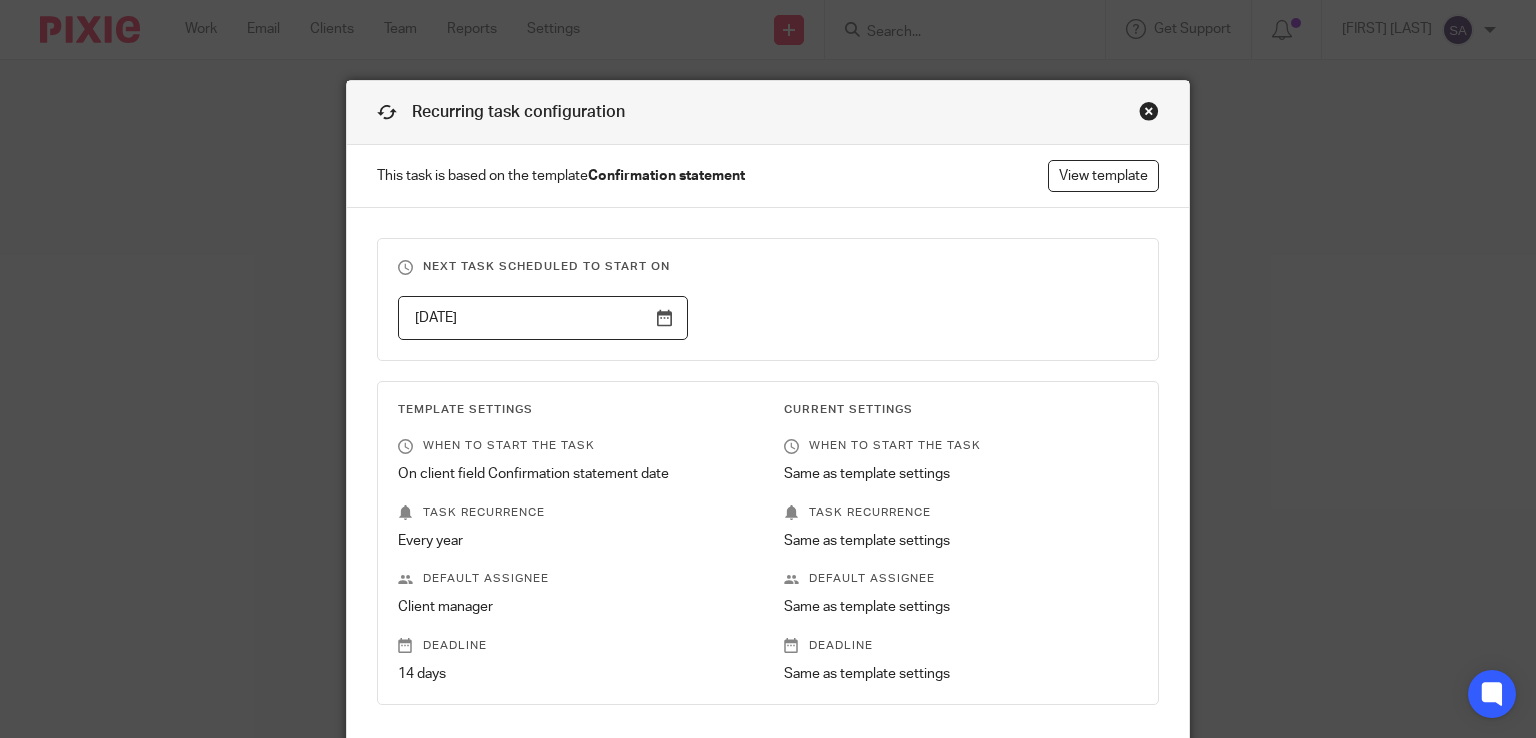 scroll, scrollTop: 0, scrollLeft: 0, axis: both 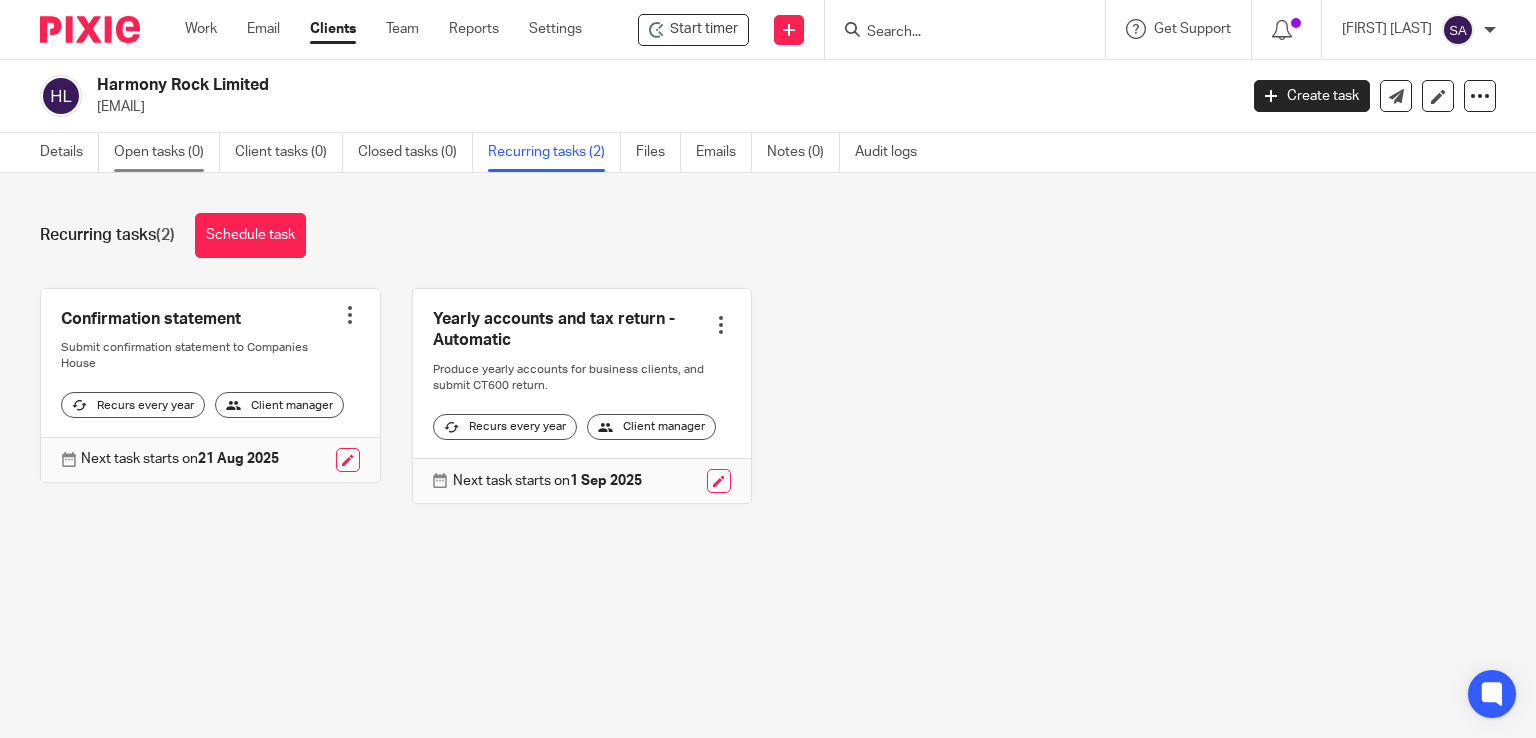 click on "Open tasks (0)" at bounding box center (167, 152) 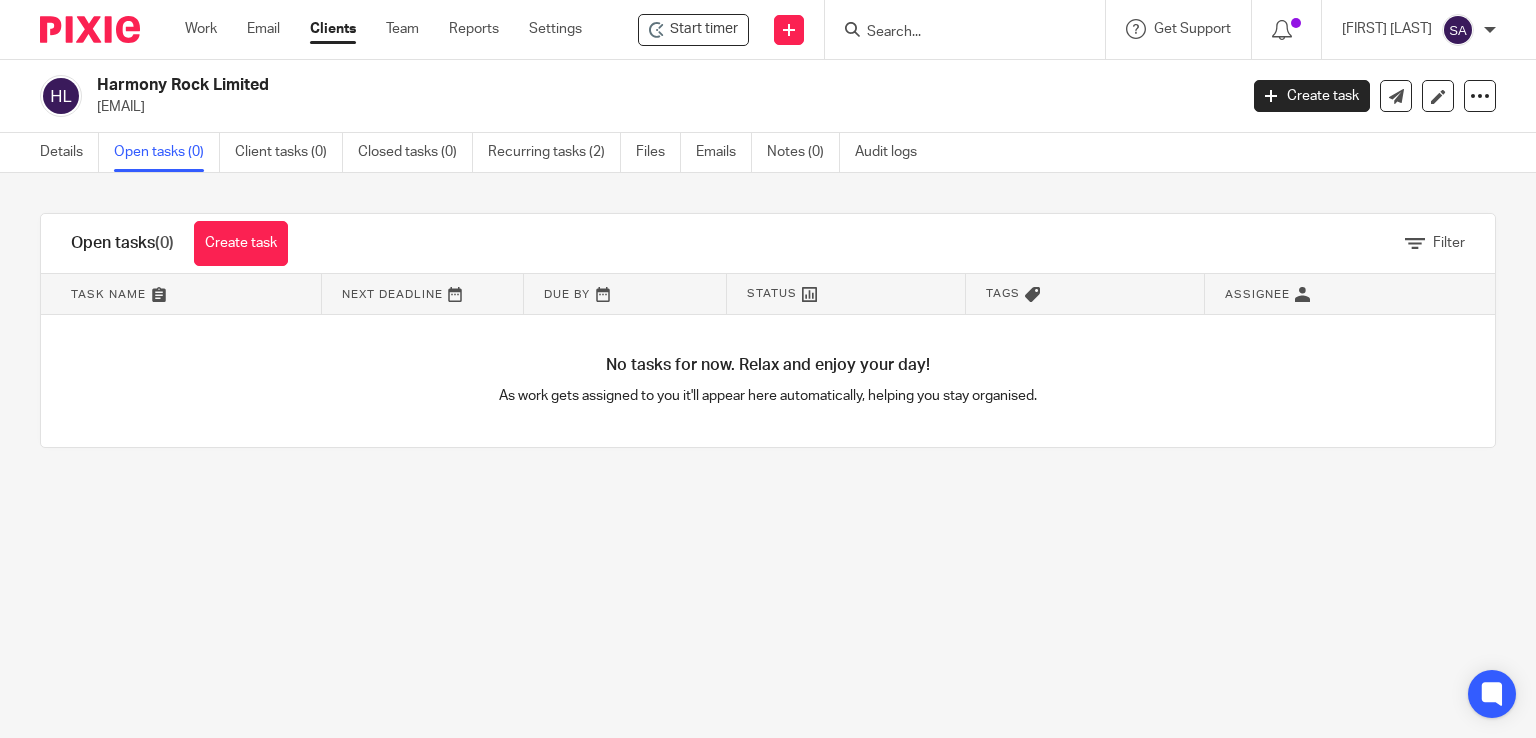 scroll, scrollTop: 0, scrollLeft: 0, axis: both 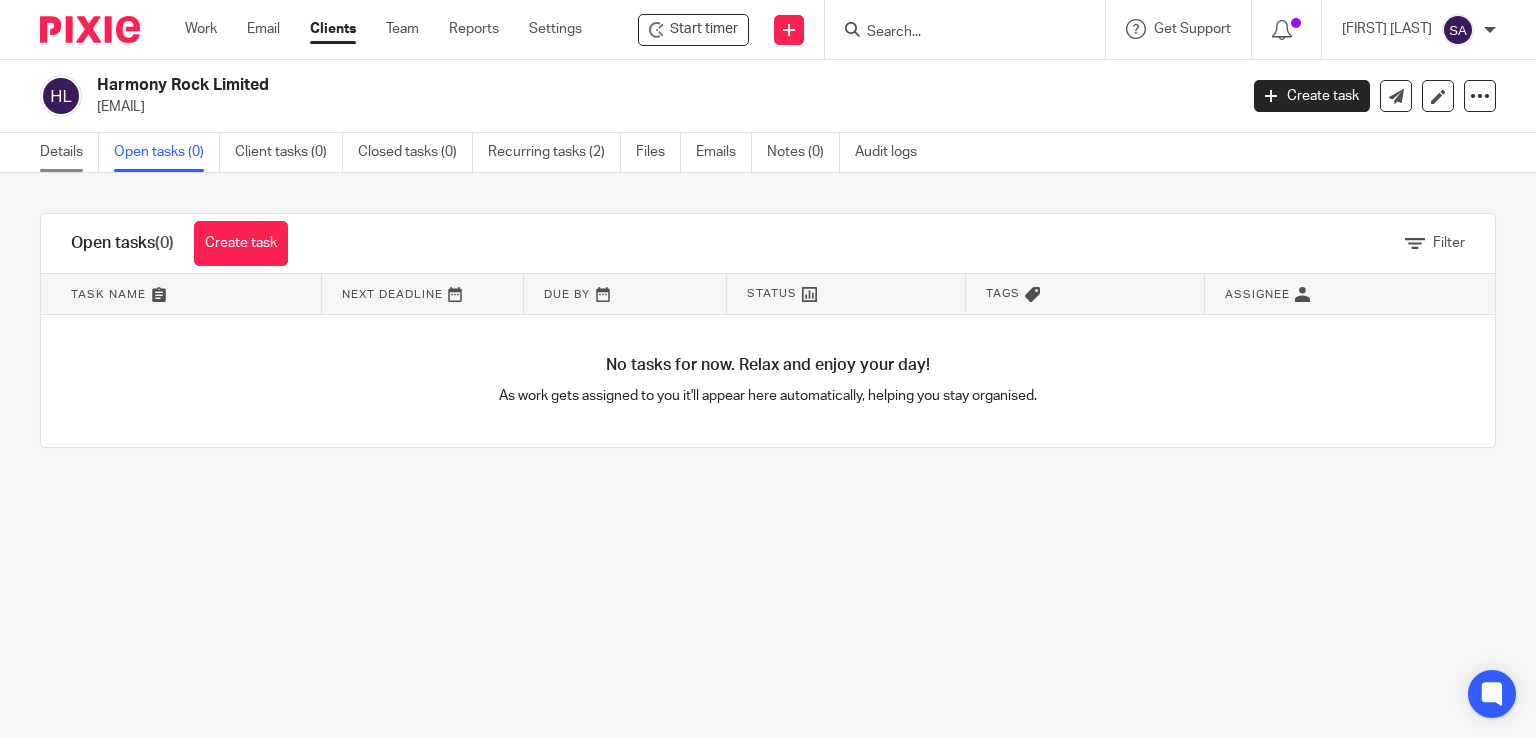click on "Details" at bounding box center (69, 152) 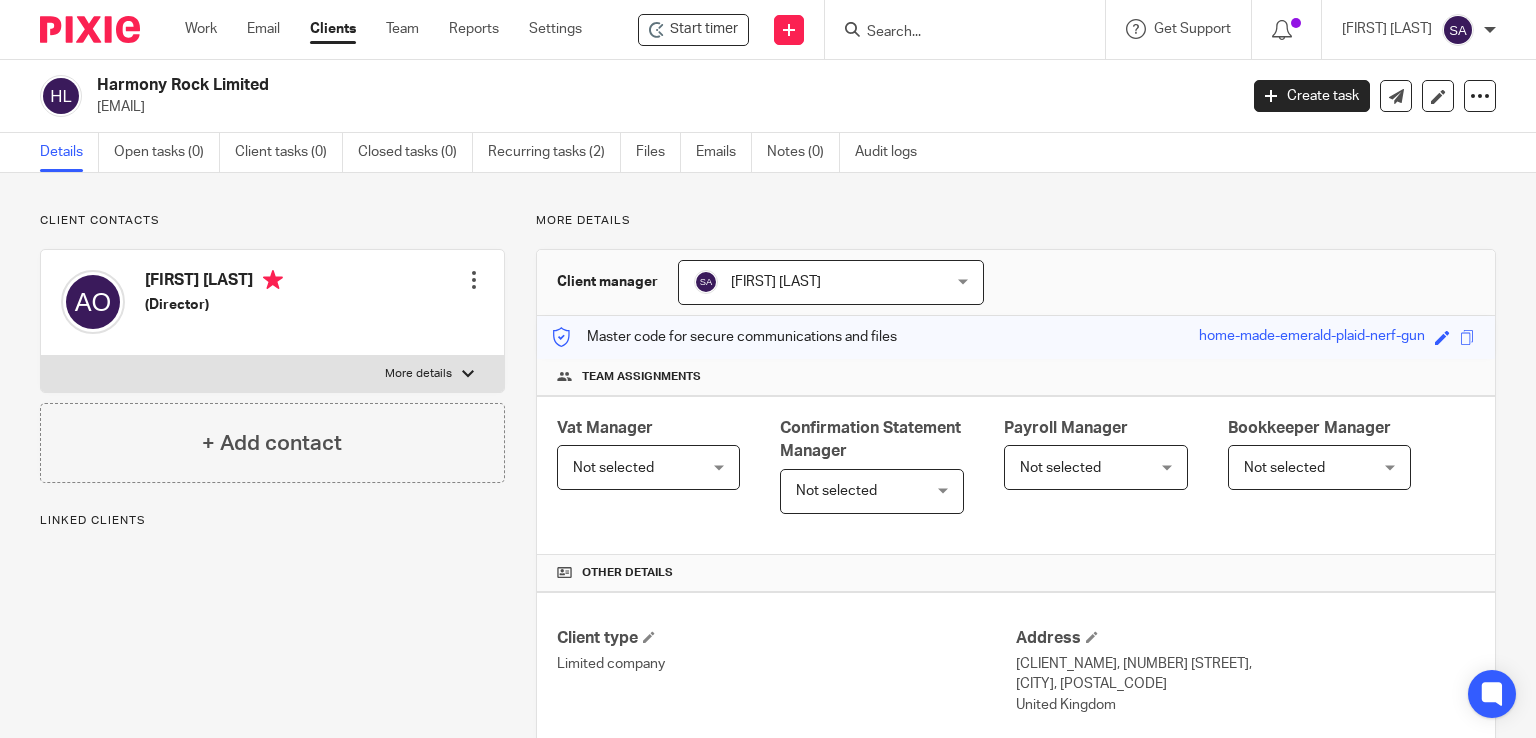 scroll, scrollTop: 0, scrollLeft: 0, axis: both 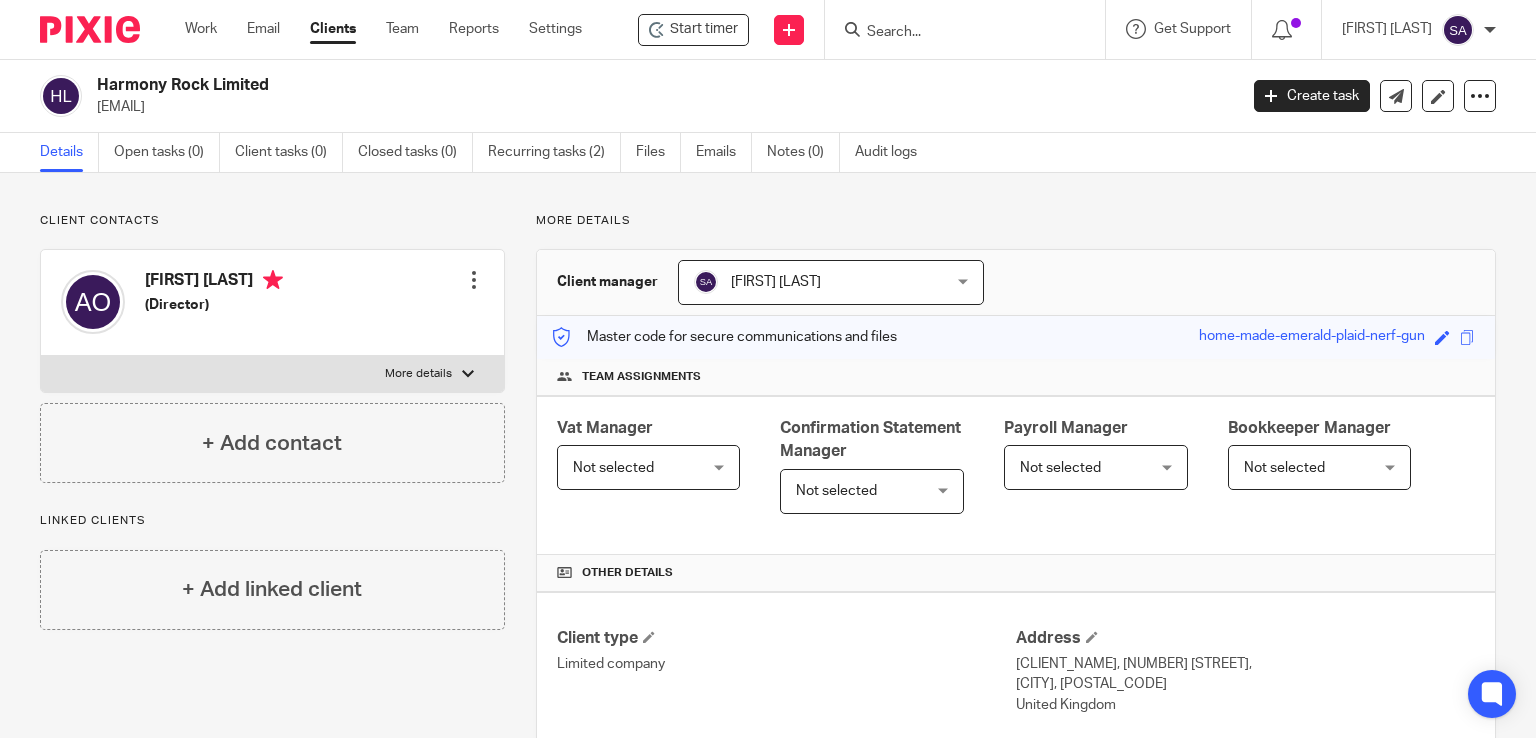 click on "Shahida Azam
Shahida Azam" at bounding box center (831, 282) 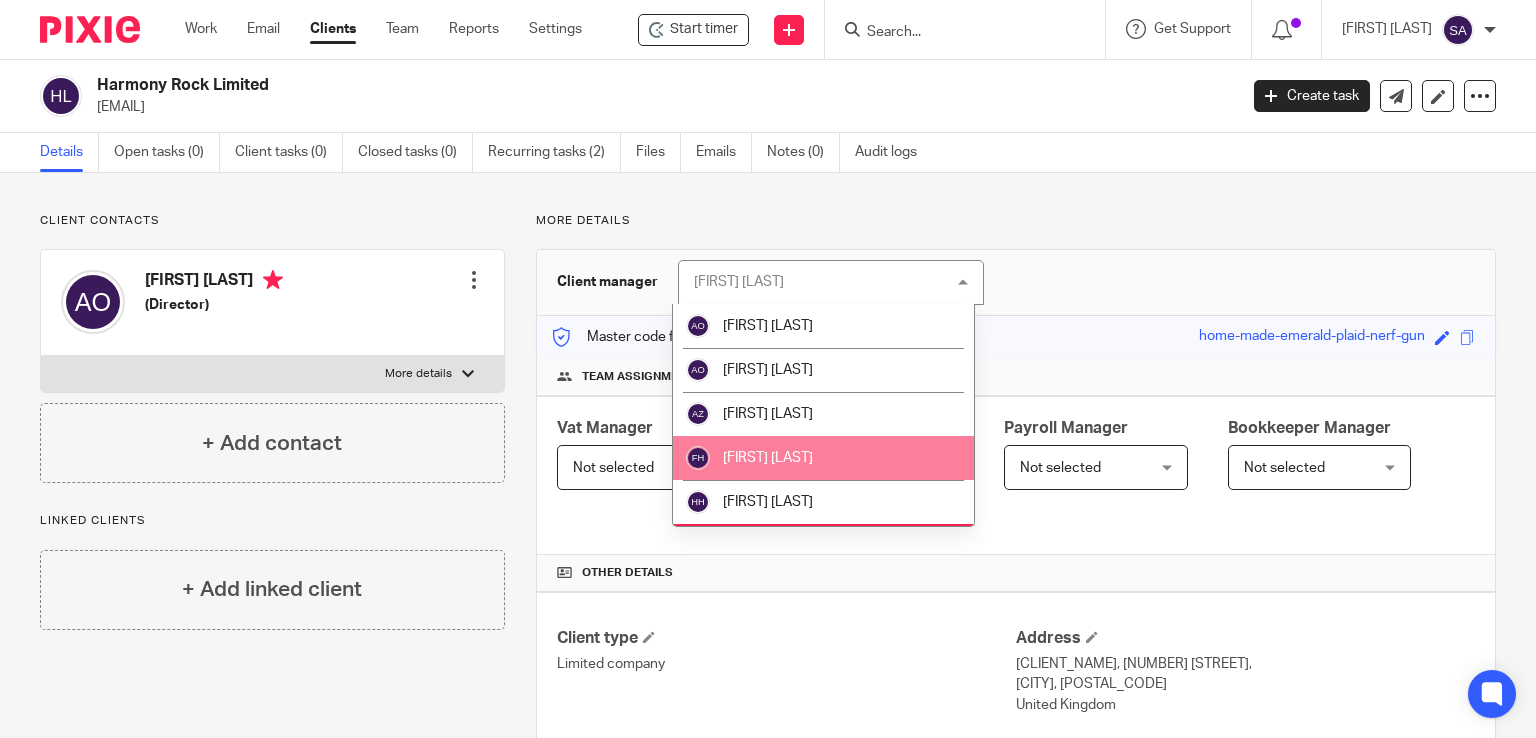 click on "[FIRST] [LAST]" at bounding box center (823, 458) 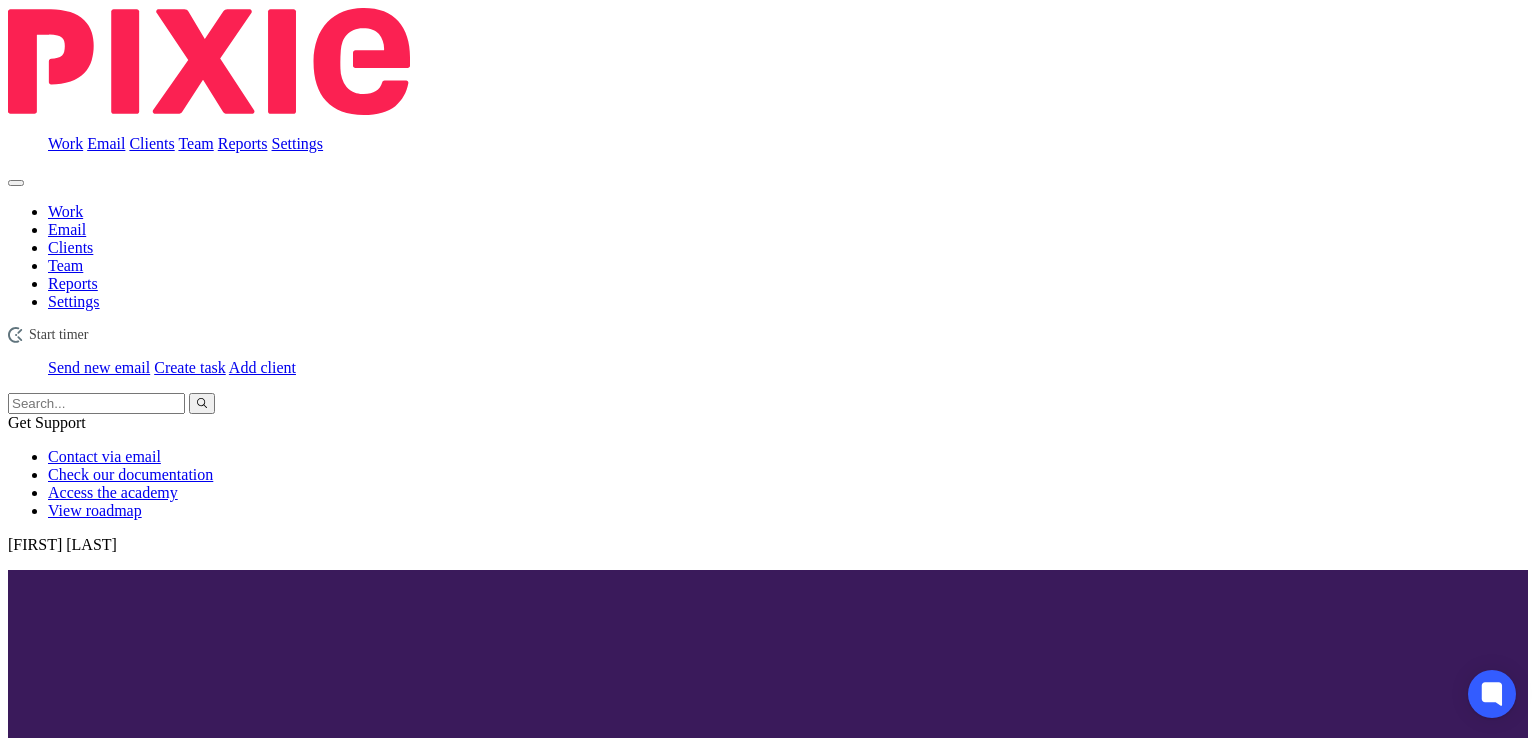 scroll, scrollTop: 0, scrollLeft: 0, axis: both 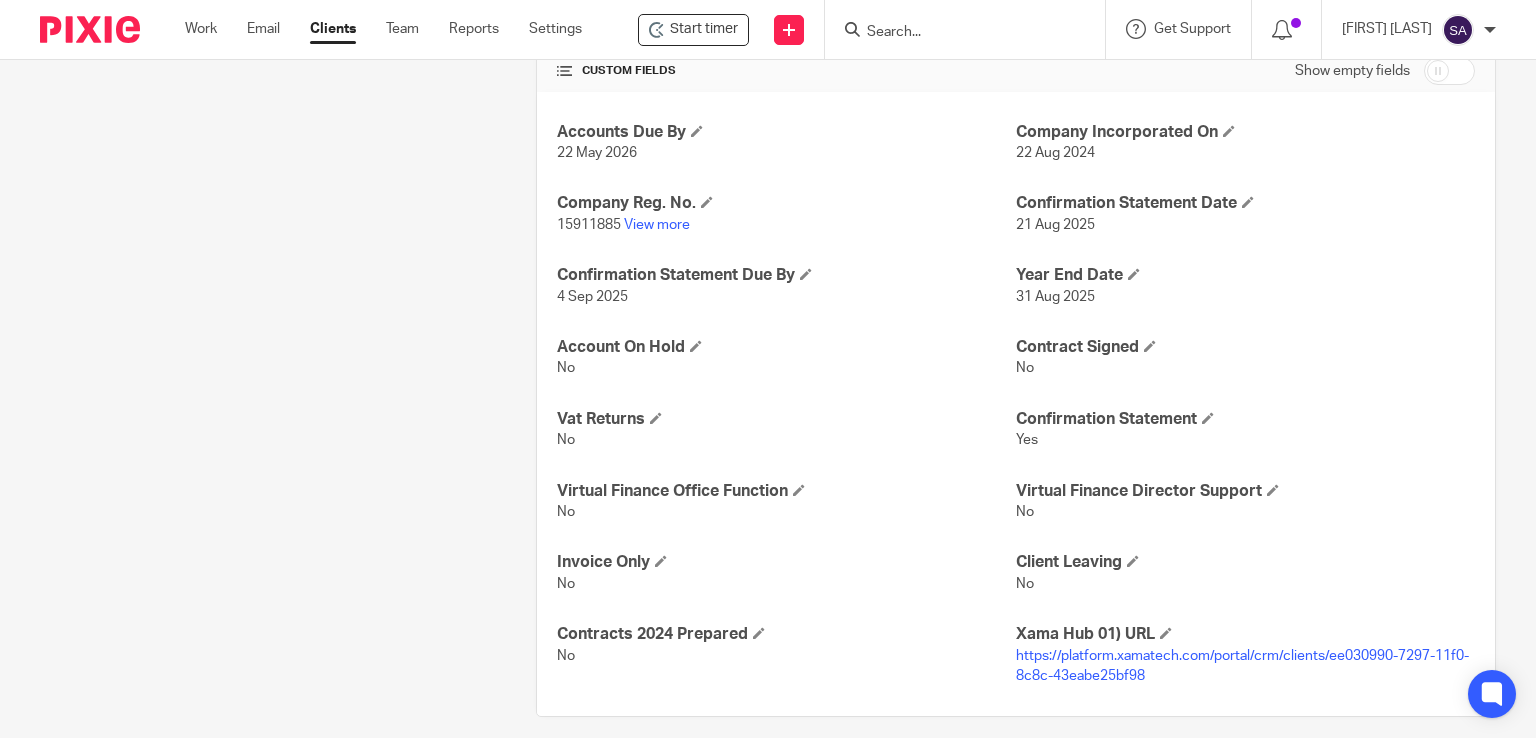 click at bounding box center (955, 33) 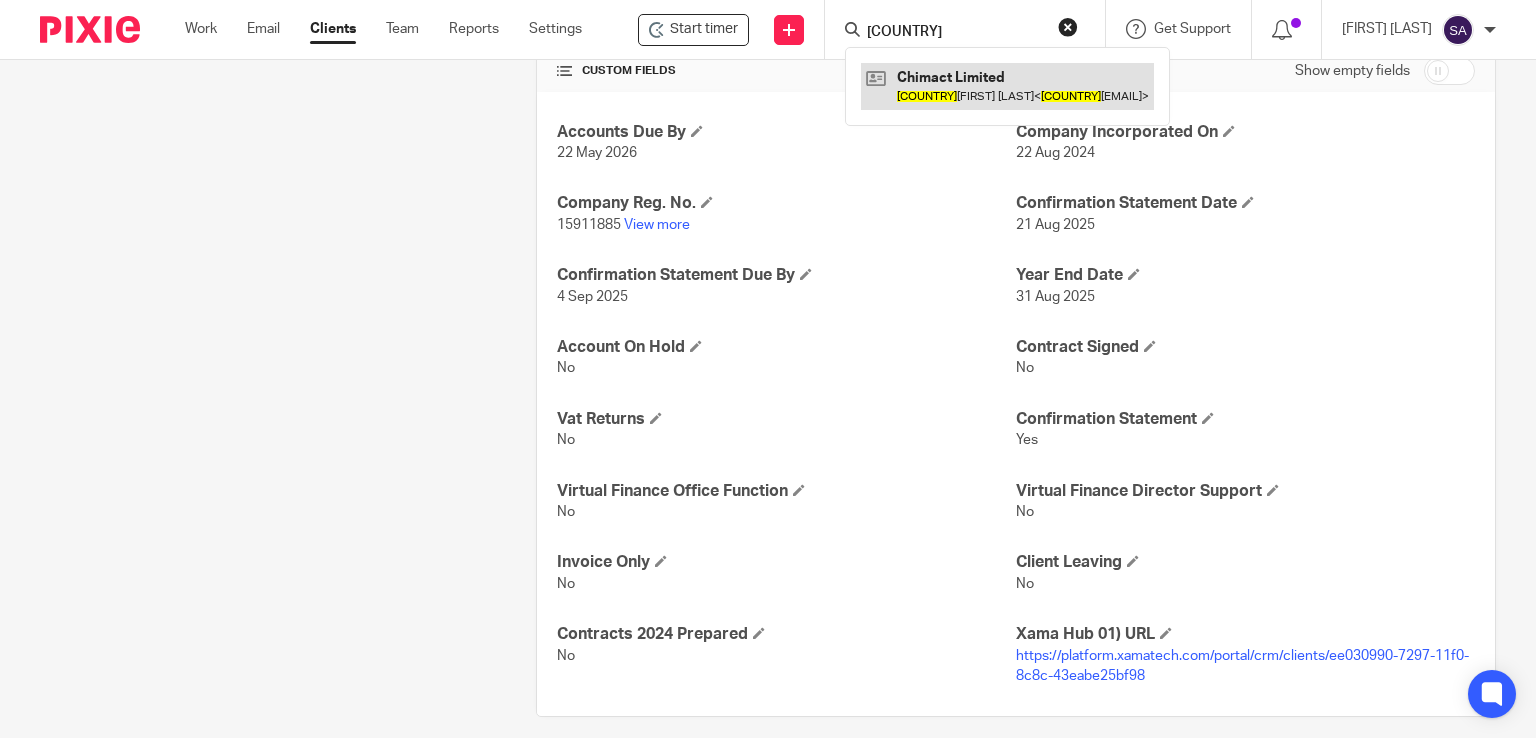 type on "chined" 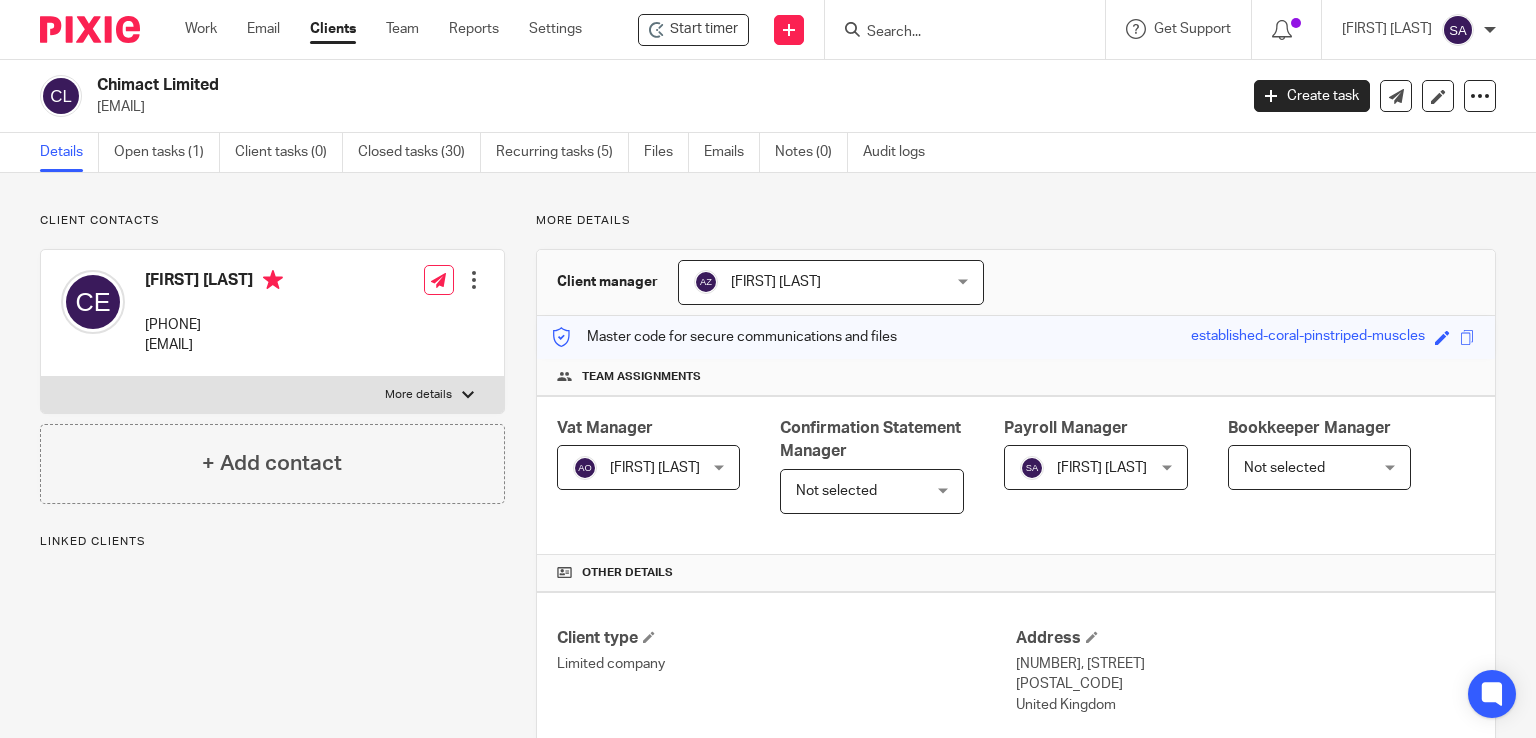 scroll, scrollTop: 0, scrollLeft: 0, axis: both 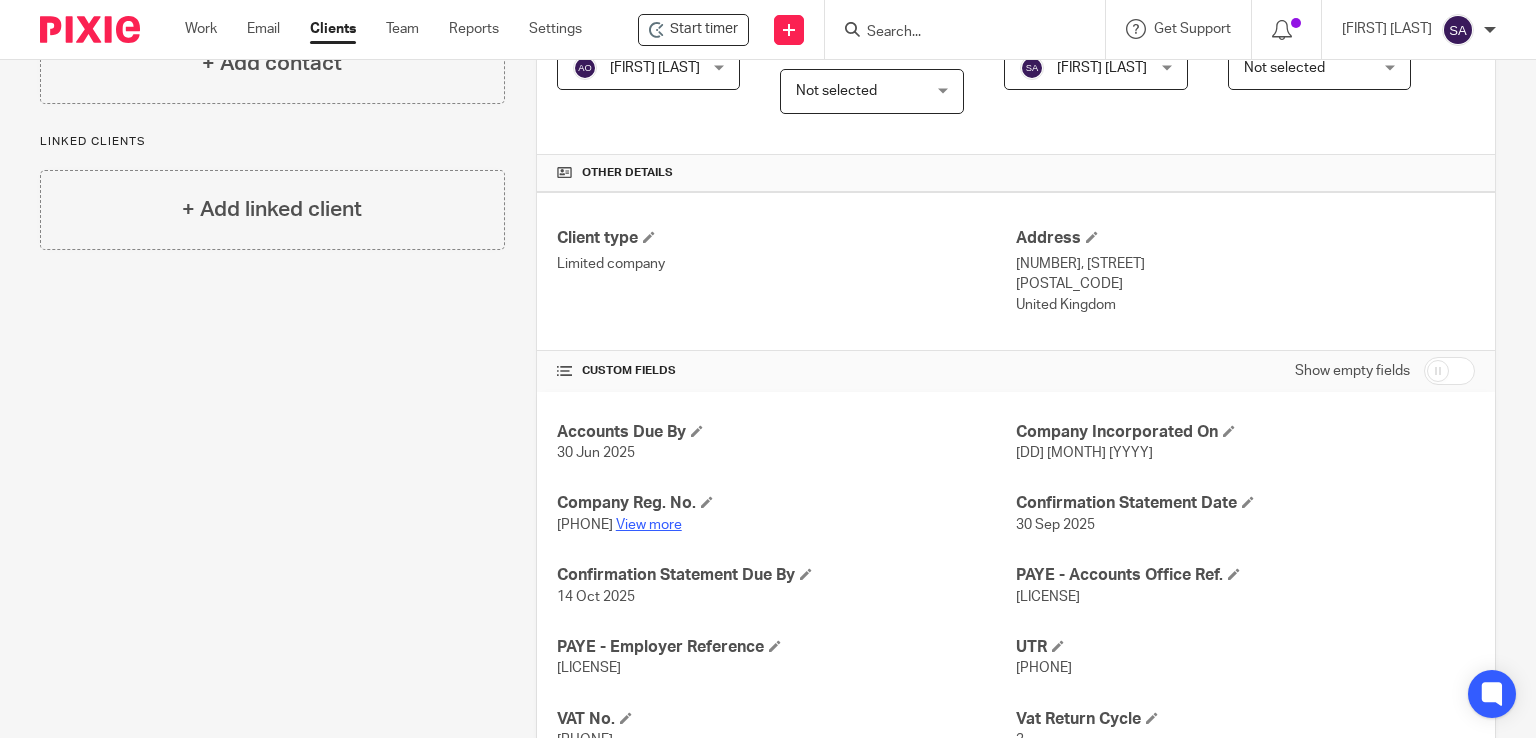 click on "View more" at bounding box center (649, 525) 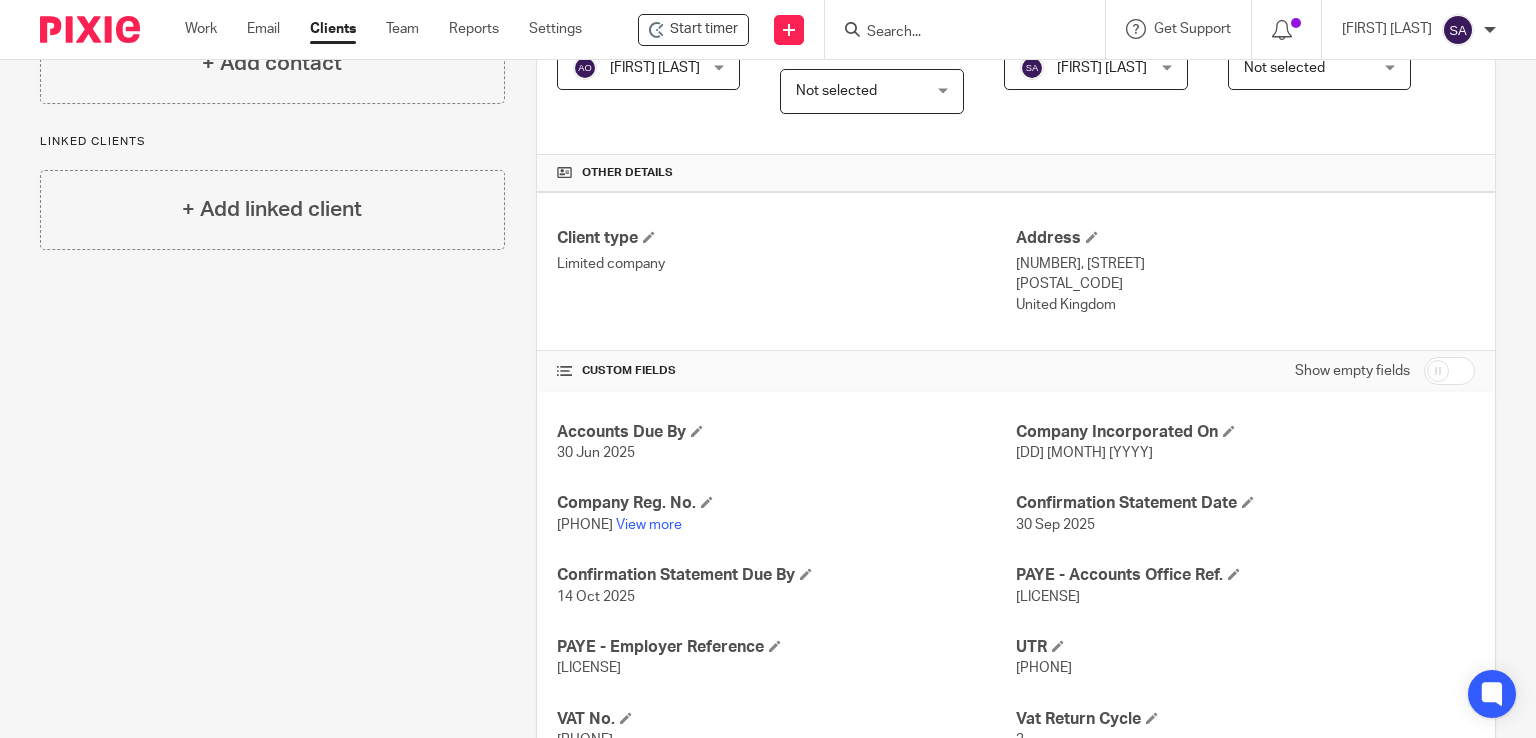 scroll, scrollTop: 0, scrollLeft: 0, axis: both 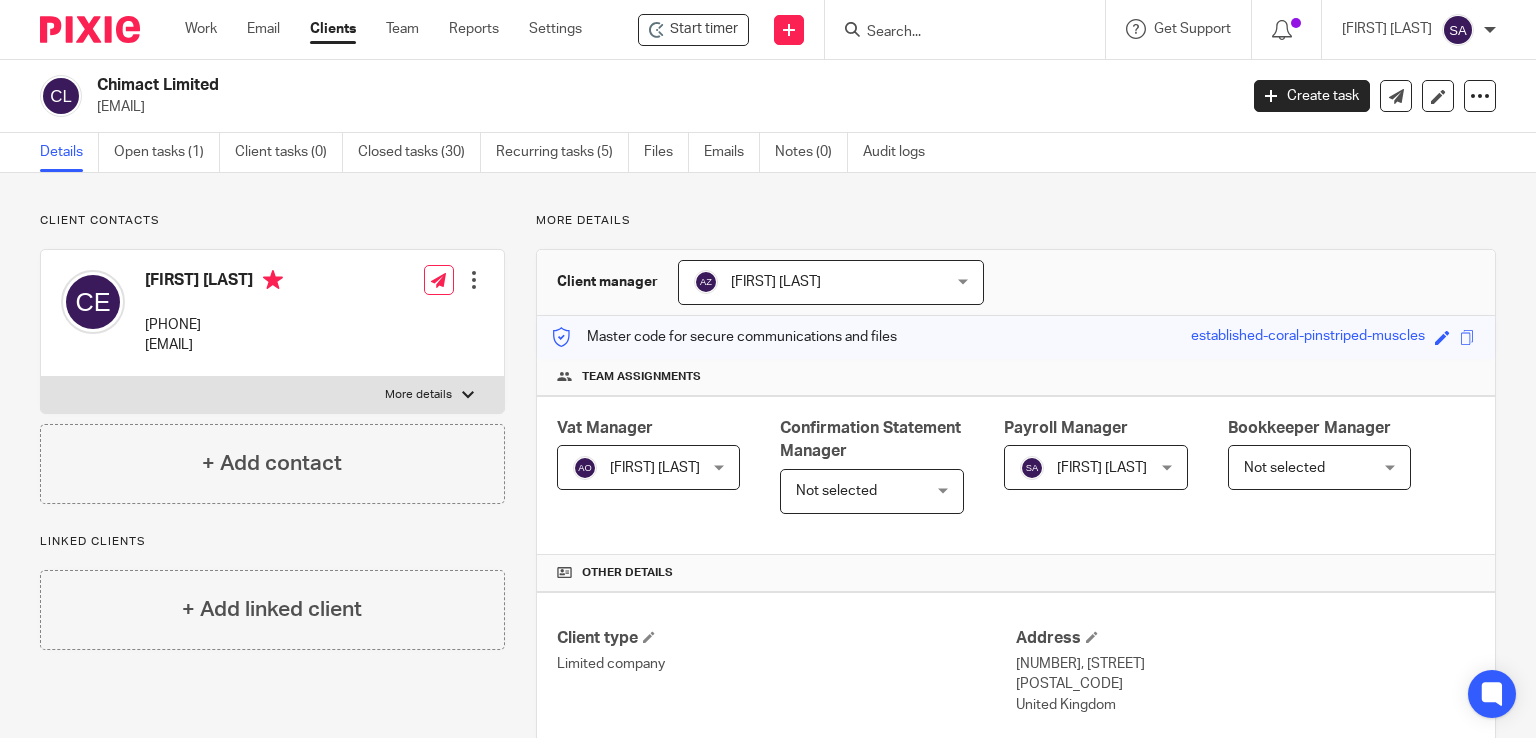 click at bounding box center [955, 33] 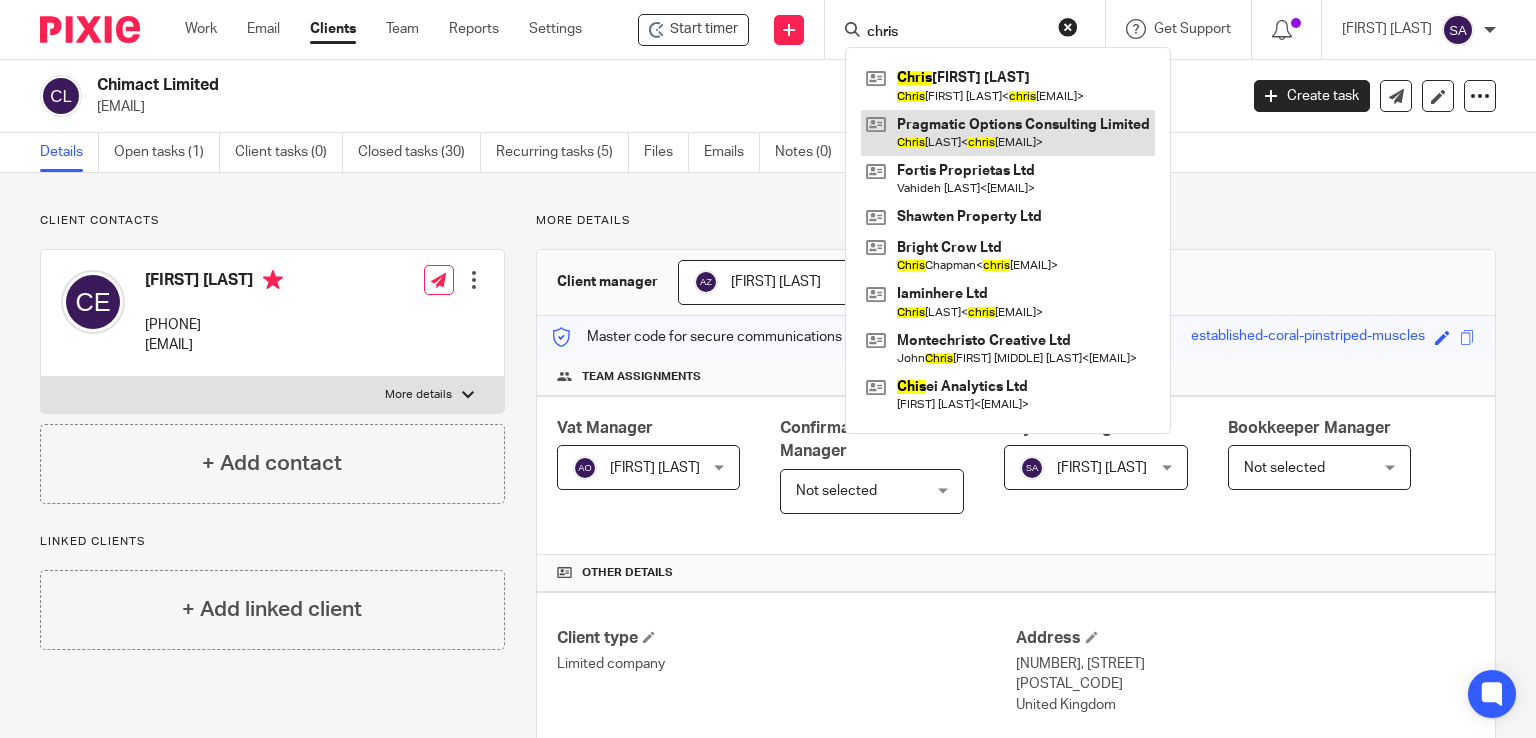 type on "chris" 